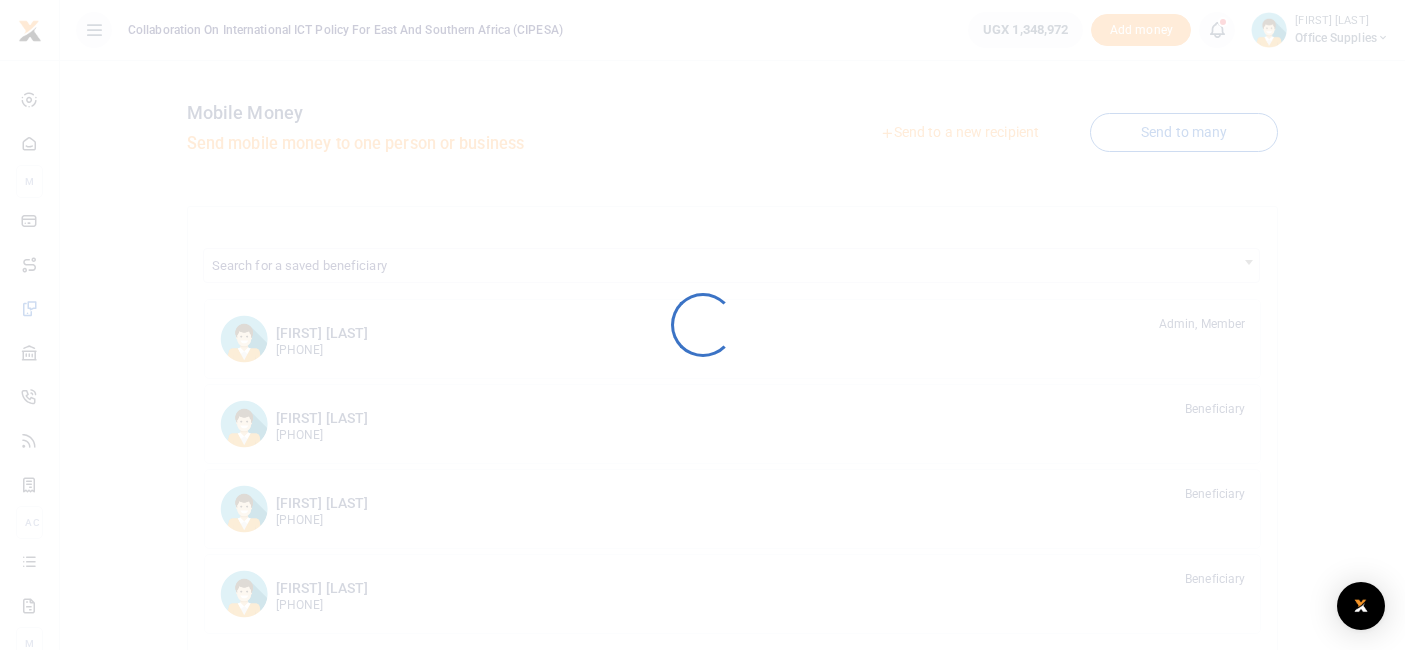 scroll, scrollTop: 0, scrollLeft: 0, axis: both 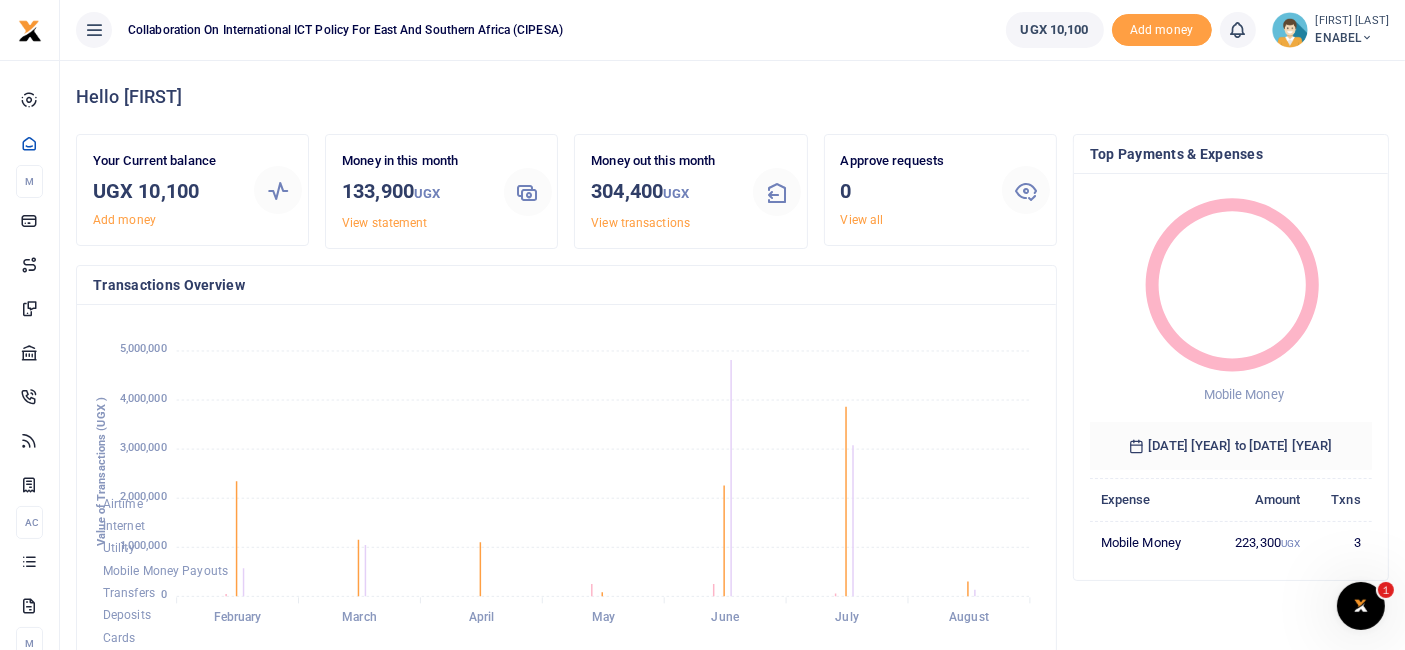 click on "ENABEL" at bounding box center (1352, 38) 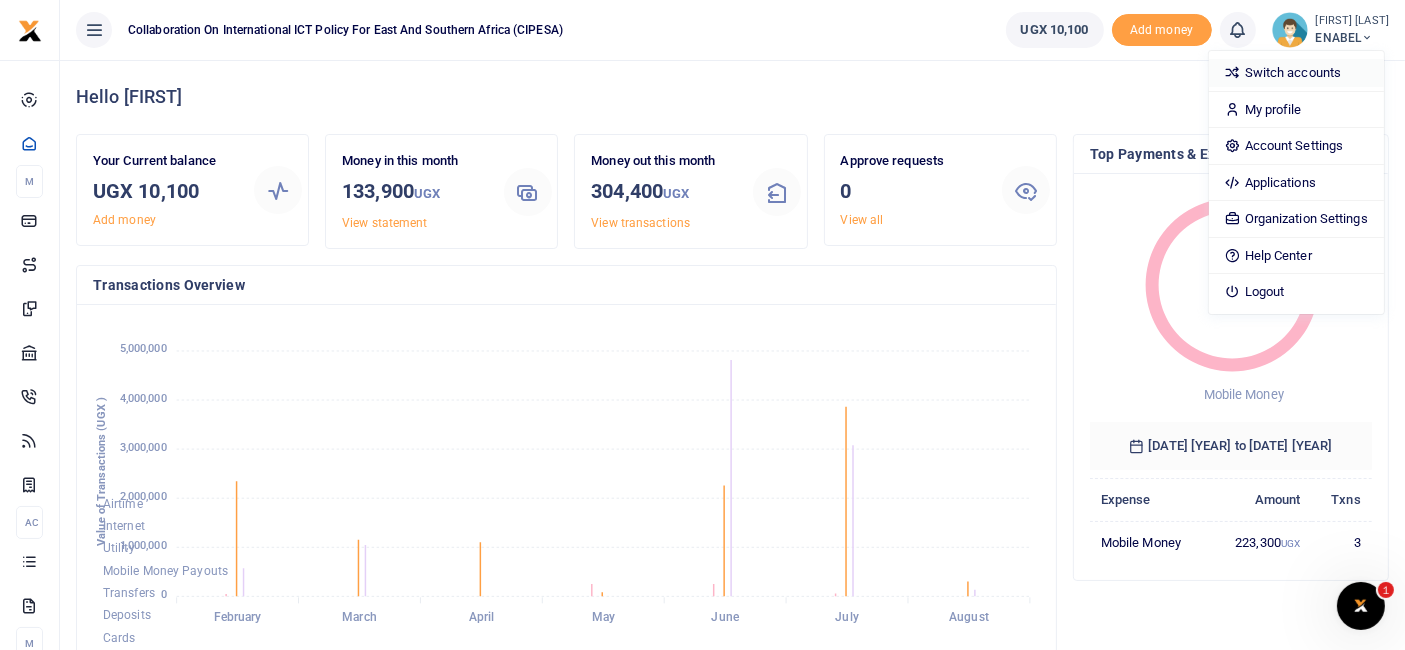 click on "Switch accounts" at bounding box center (1296, 73) 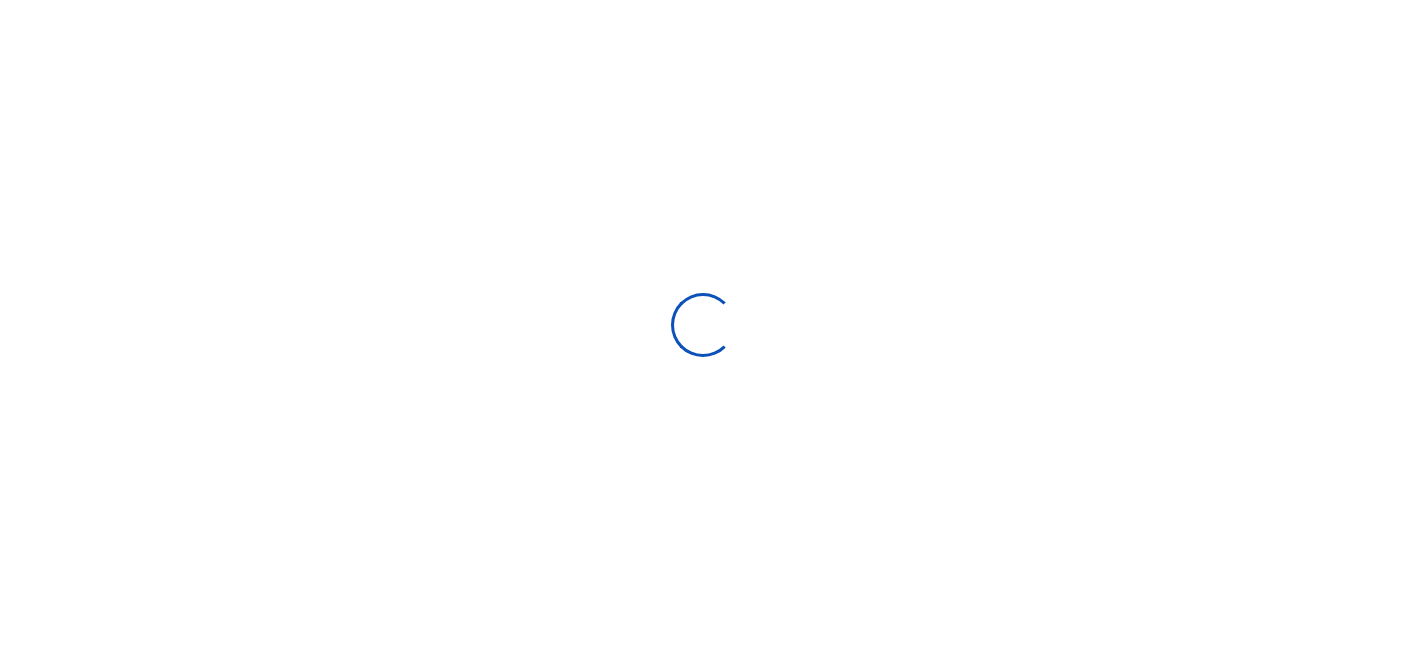 scroll, scrollTop: 0, scrollLeft: 0, axis: both 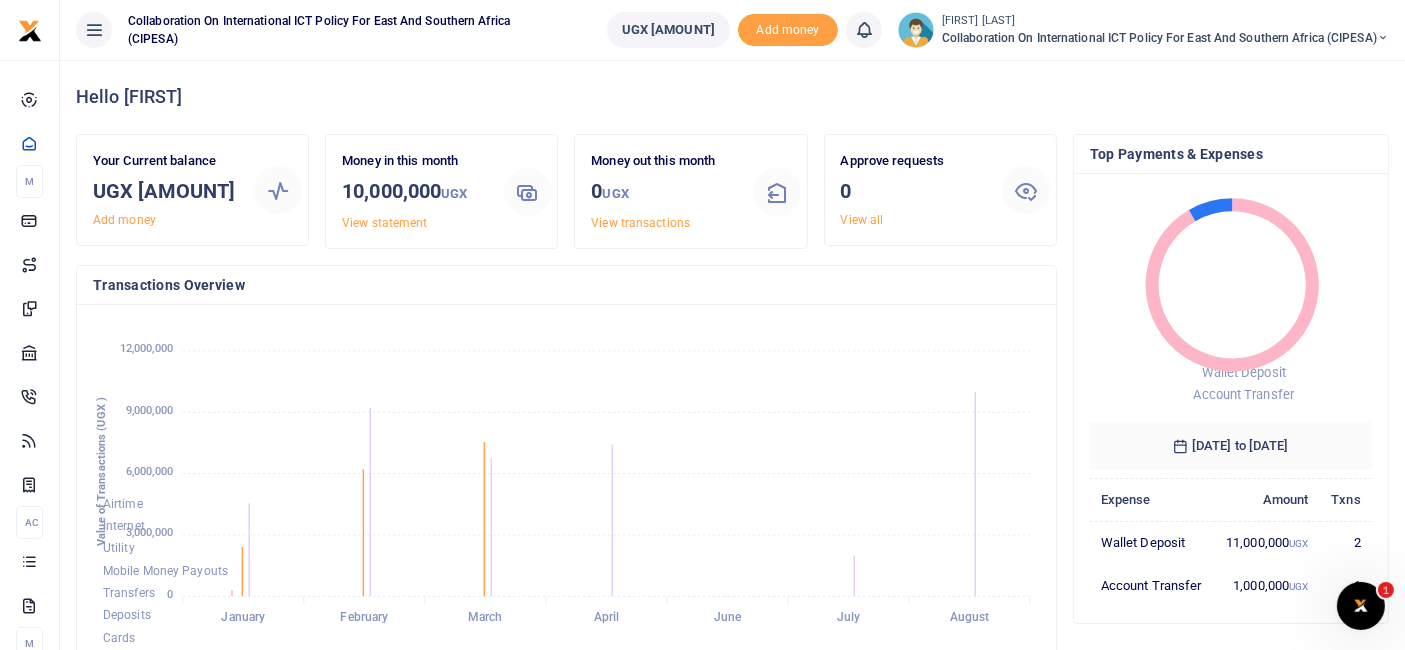 click on "Collaboration on International ICT Policy For East and Southern Africa (CIPESA)" at bounding box center [1165, 38] 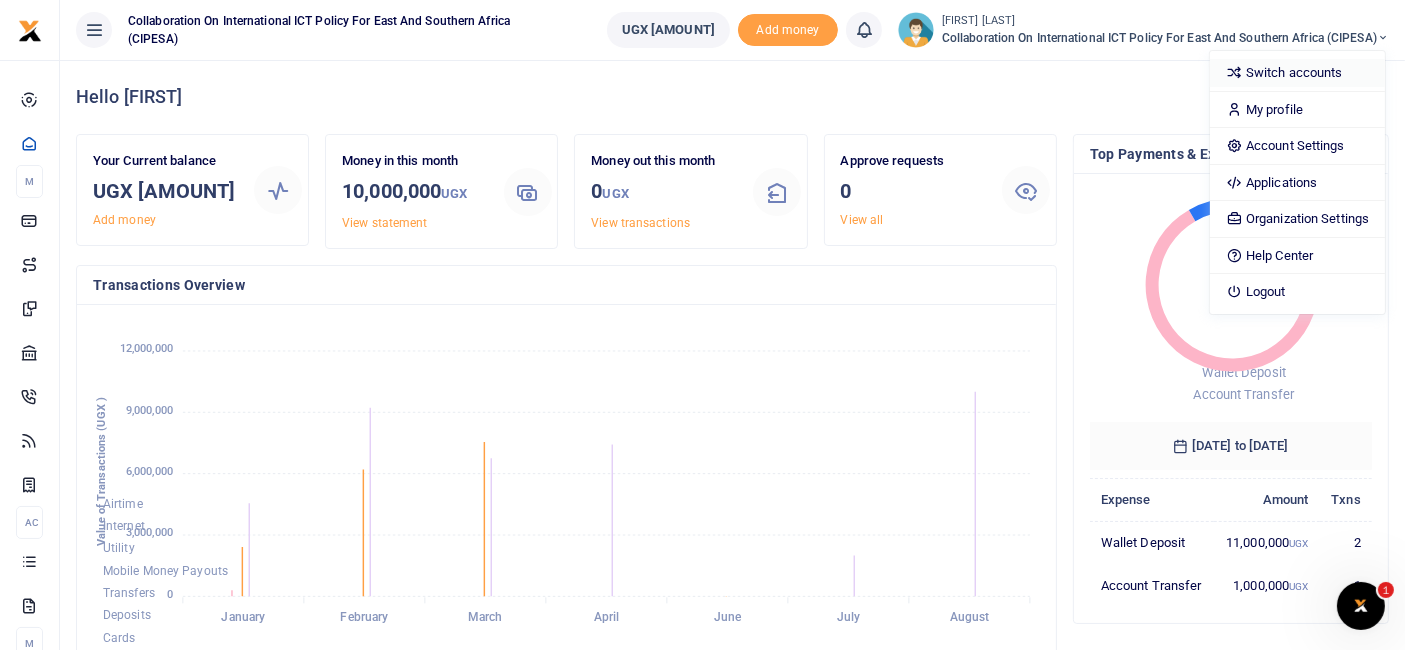 click on "Switch accounts" at bounding box center [1297, 73] 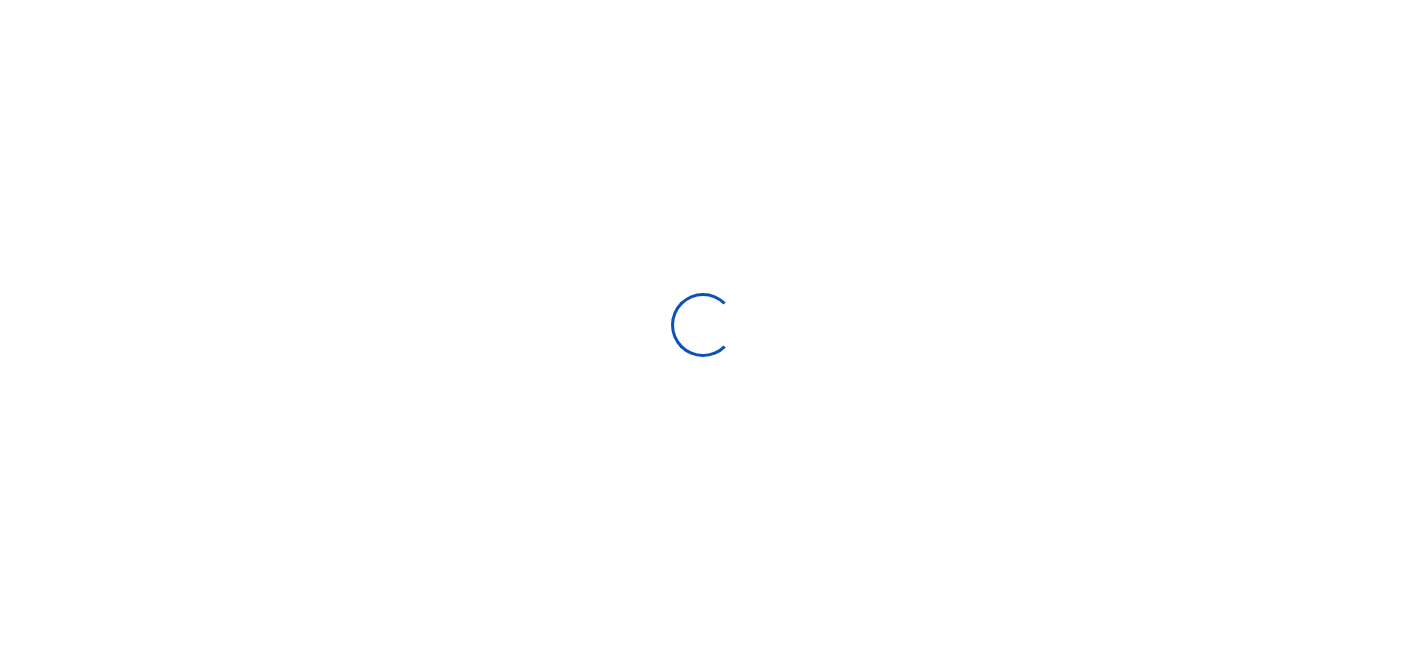 scroll, scrollTop: 0, scrollLeft: 0, axis: both 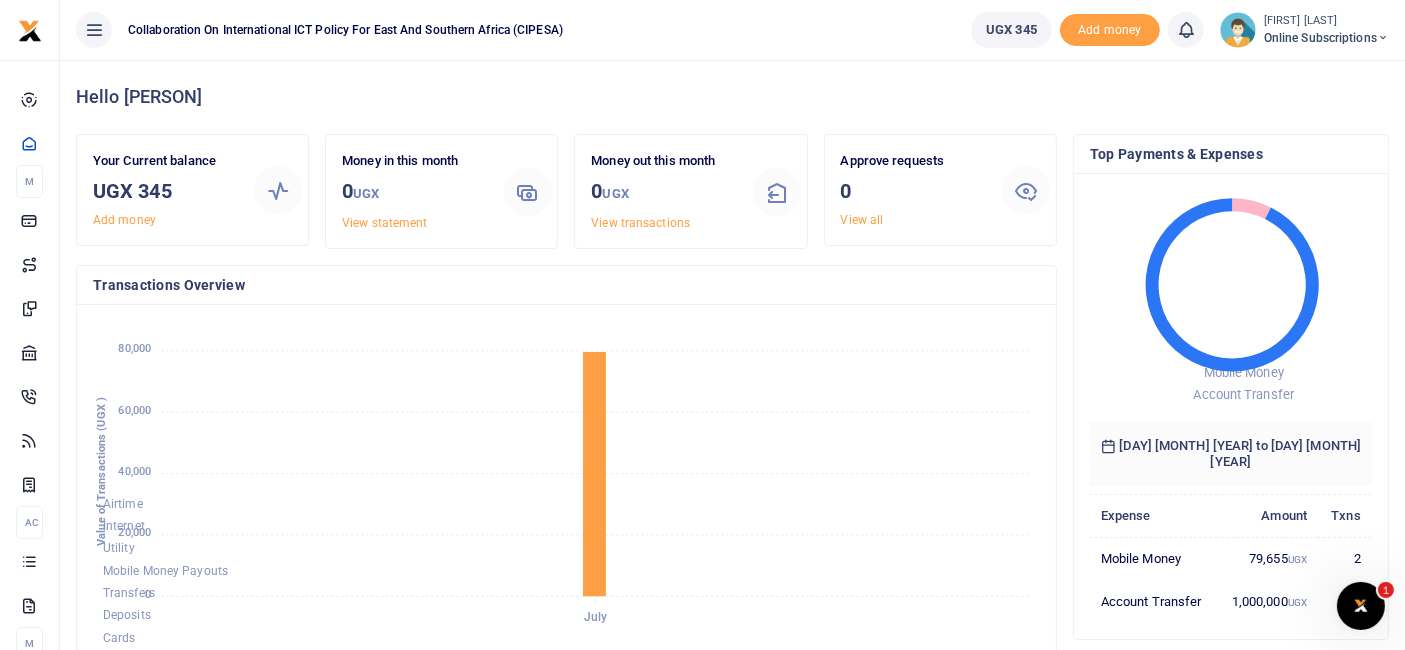 click on "[FIRST] [LAST]" at bounding box center [1326, 21] 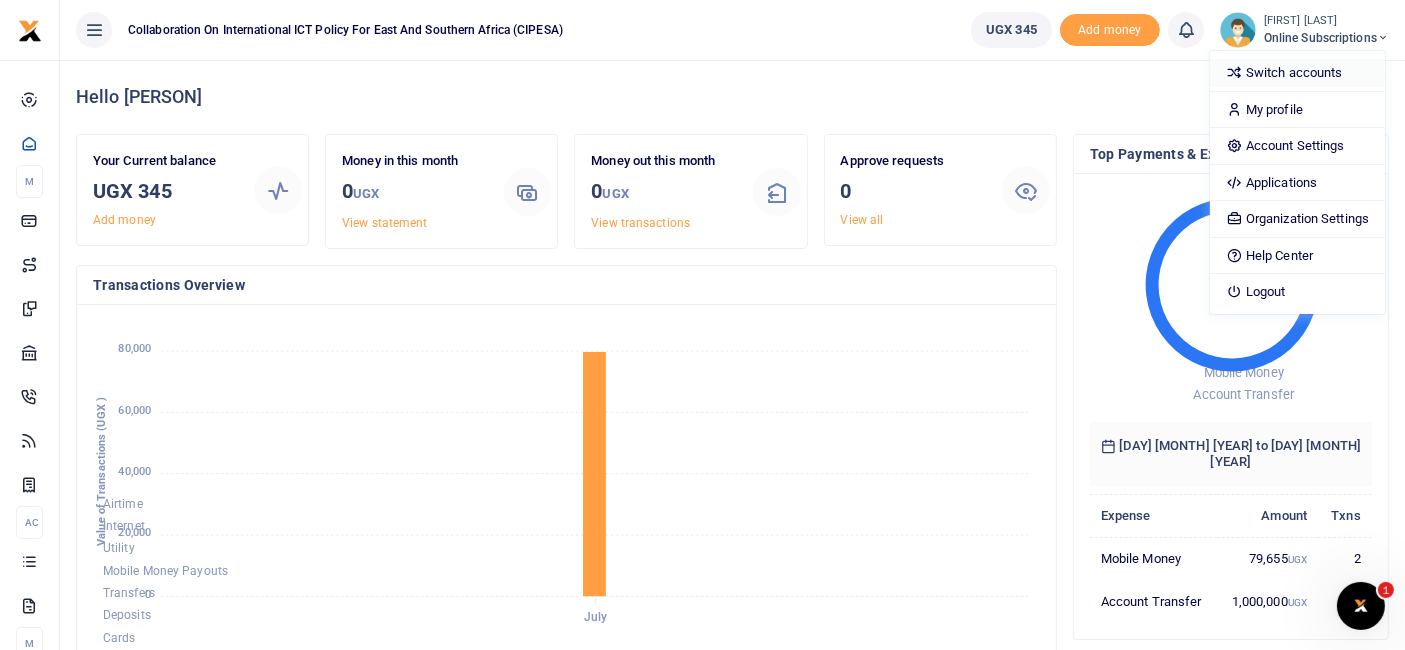 click on "Switch accounts" at bounding box center [1297, 73] 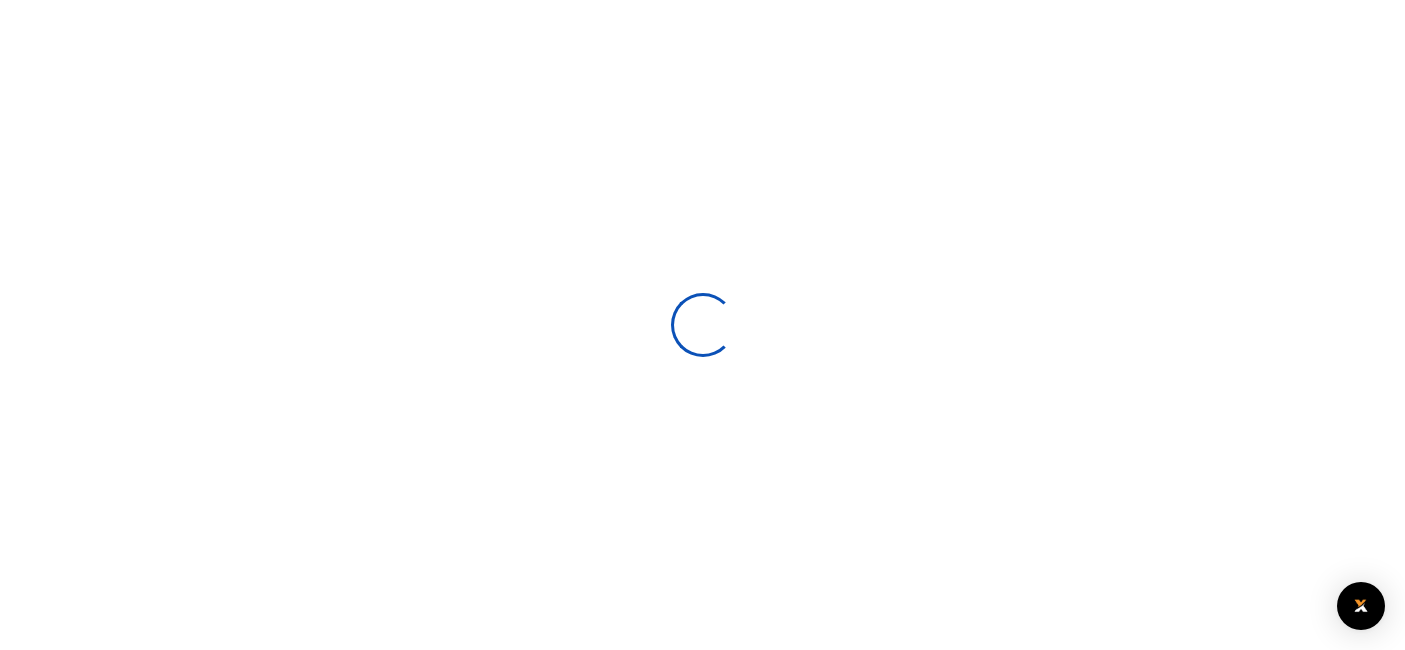 scroll, scrollTop: 0, scrollLeft: 0, axis: both 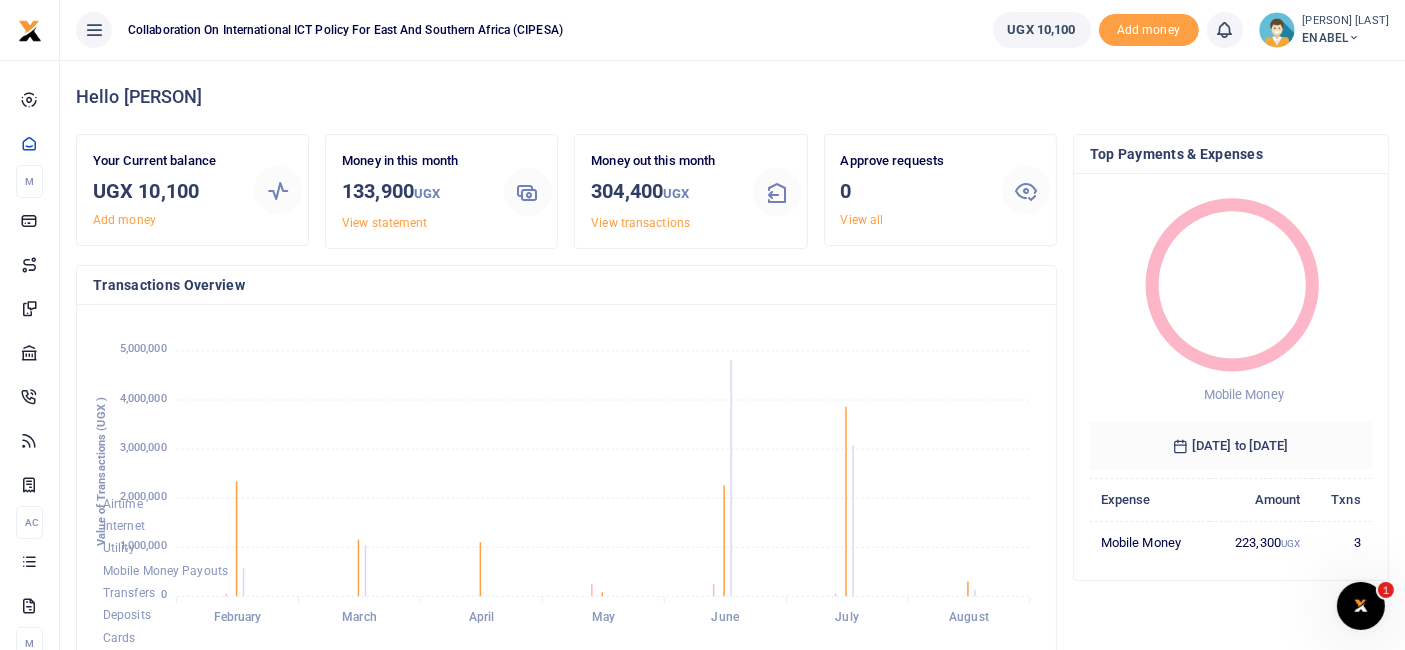 click on "ENABEL" at bounding box center [1346, 38] 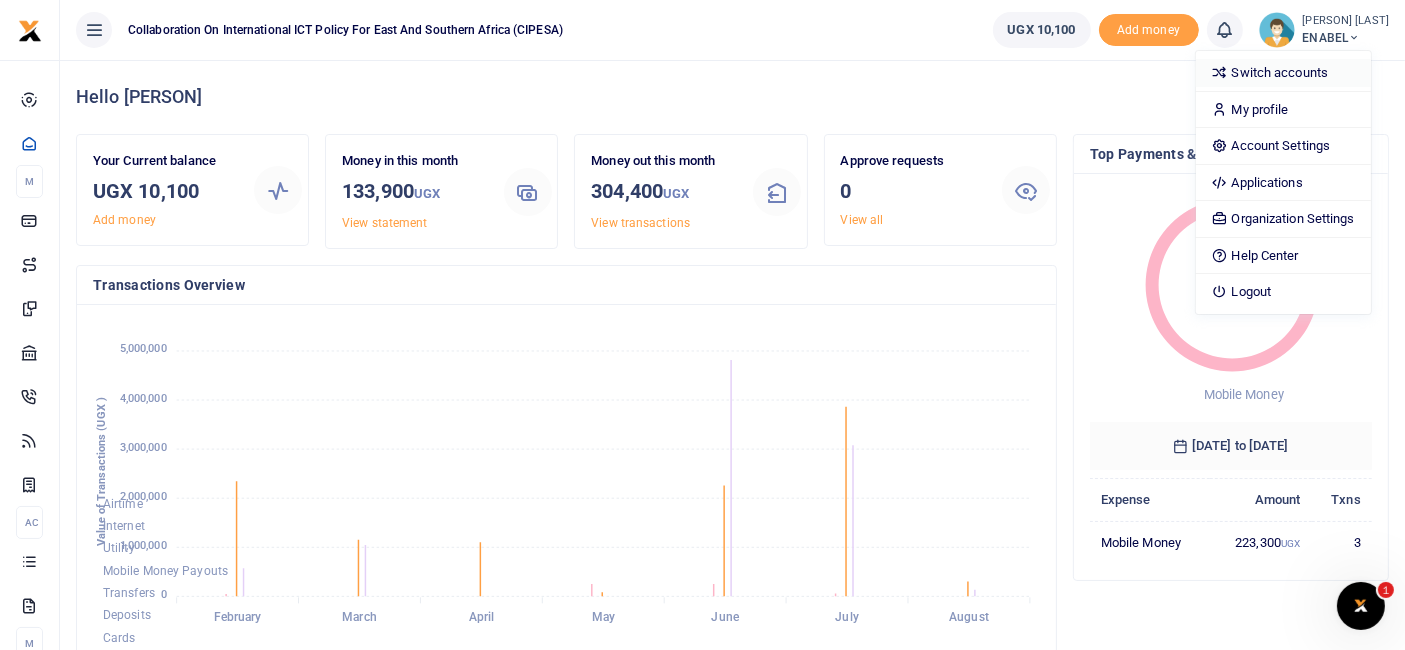 click on "Switch accounts" at bounding box center [1283, 73] 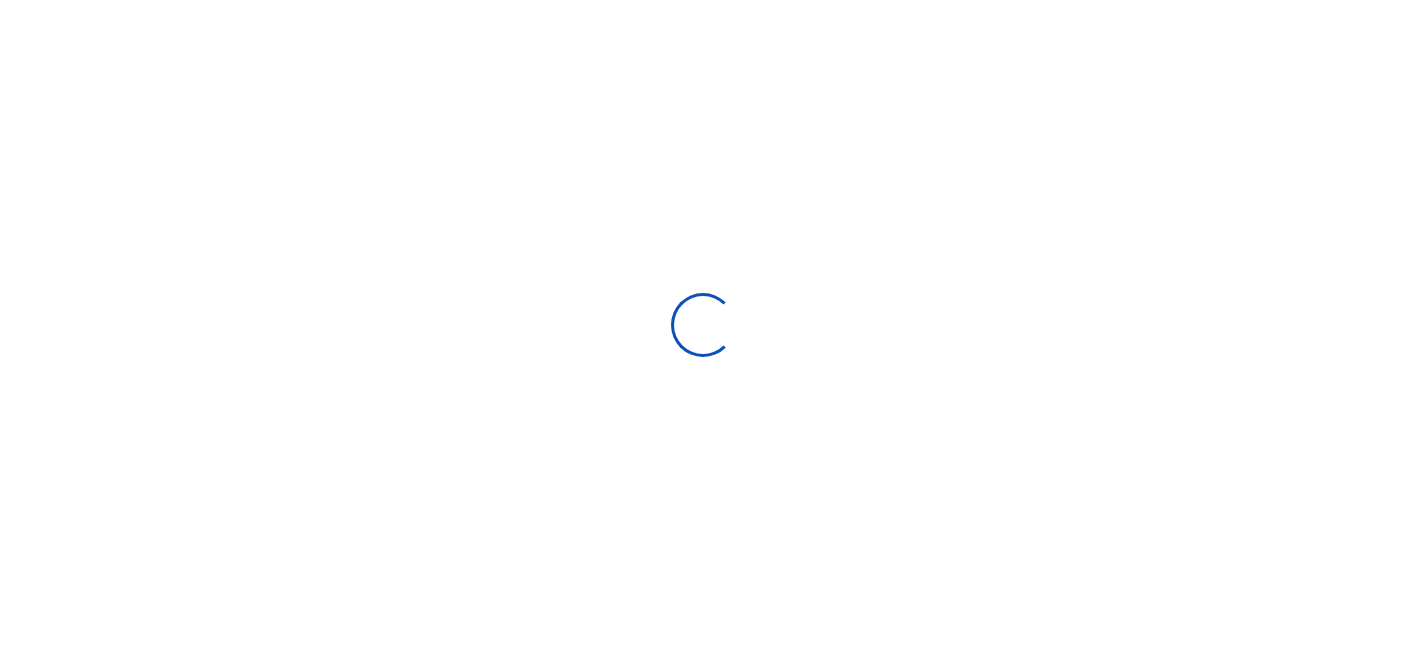 scroll, scrollTop: 0, scrollLeft: 0, axis: both 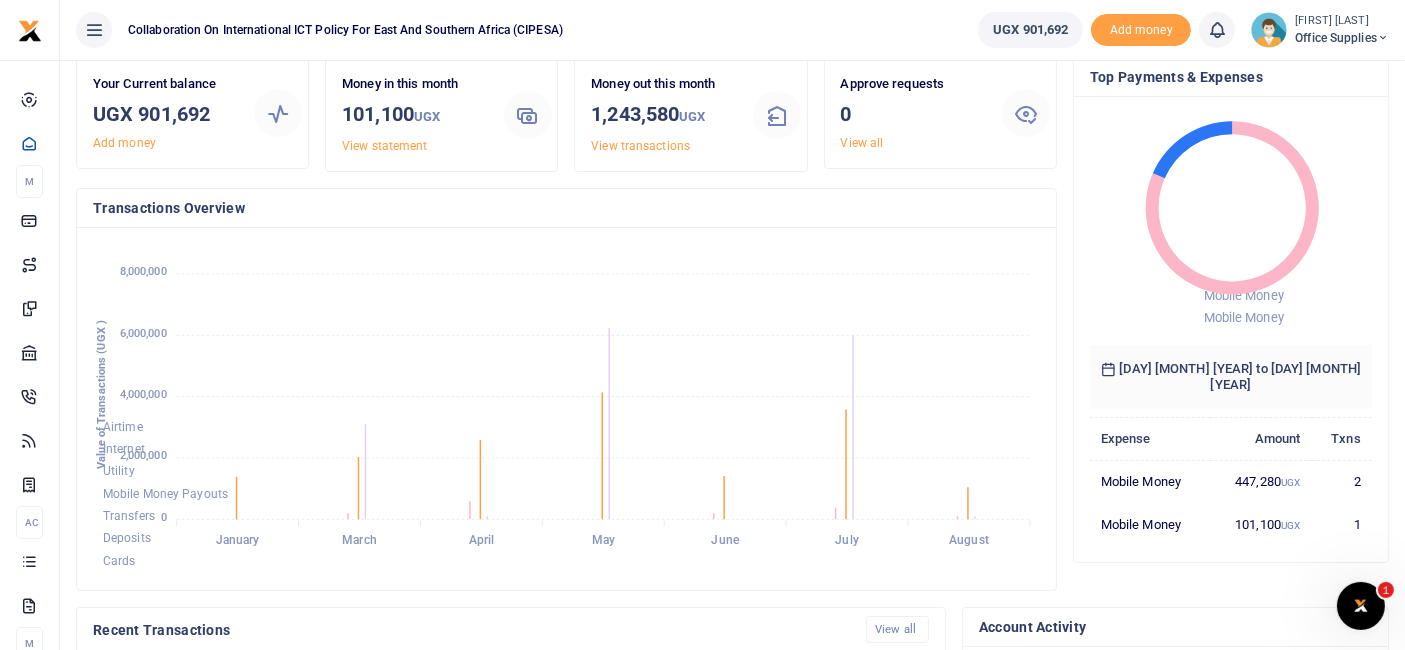 click on "Office Supplies" at bounding box center (1342, 38) 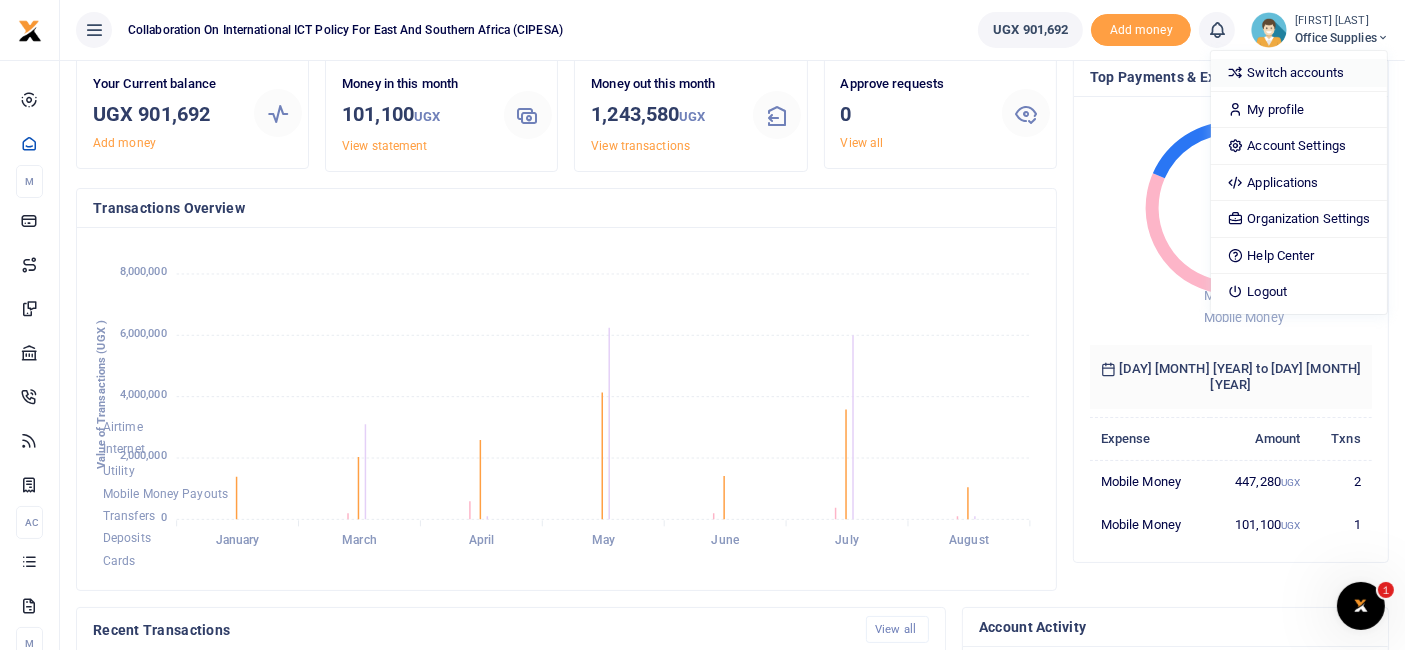 click on "Switch accounts" at bounding box center [1298, 73] 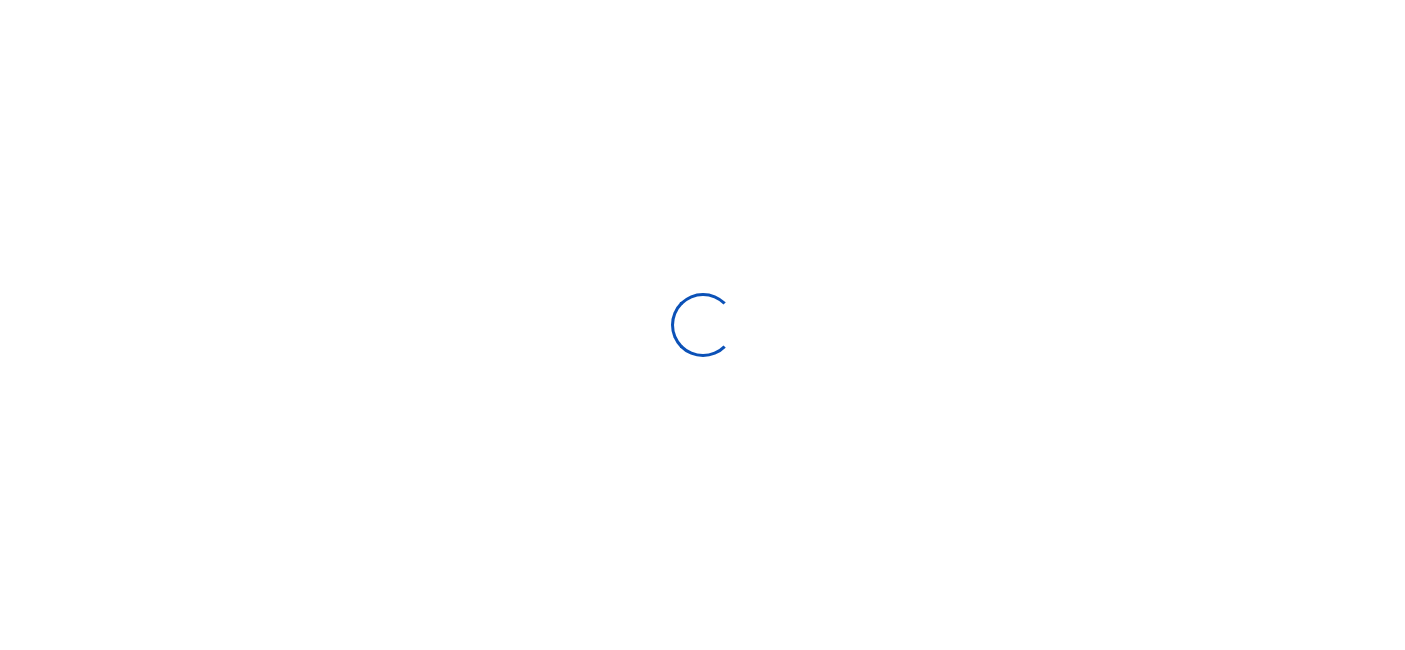scroll, scrollTop: 0, scrollLeft: 0, axis: both 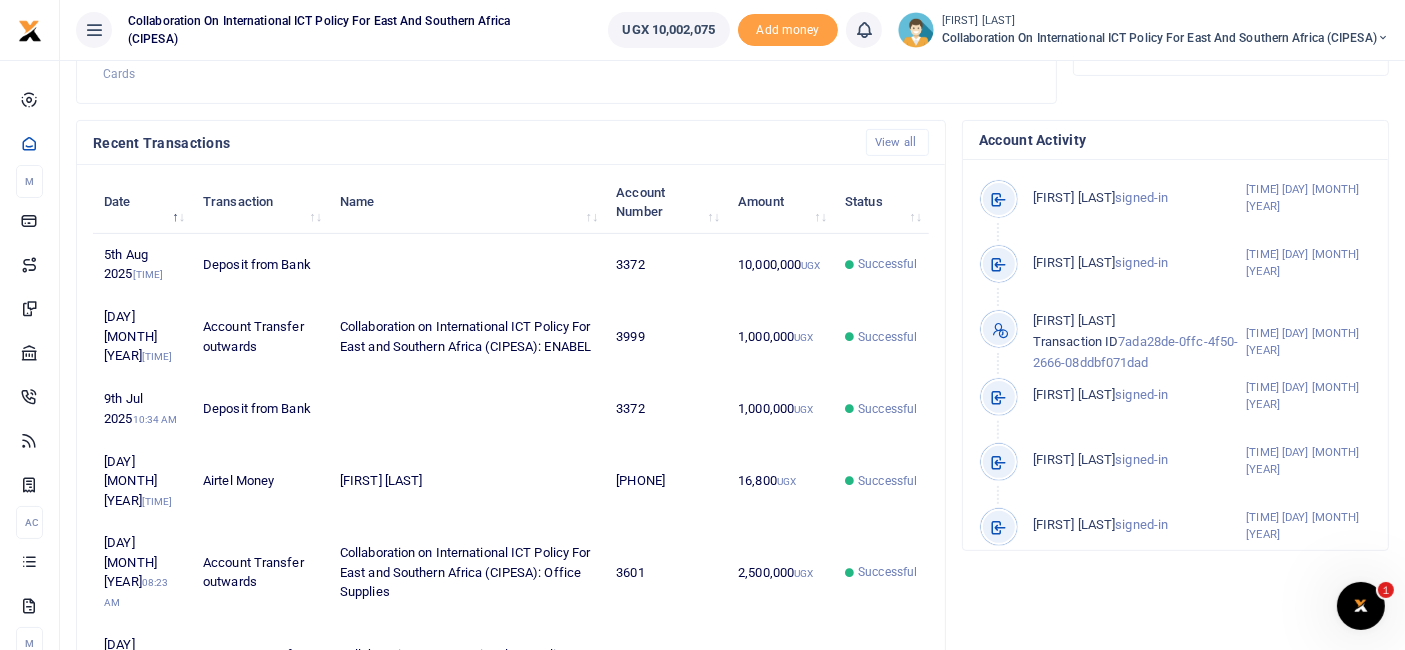 click on "Amount" at bounding box center (780, 202) 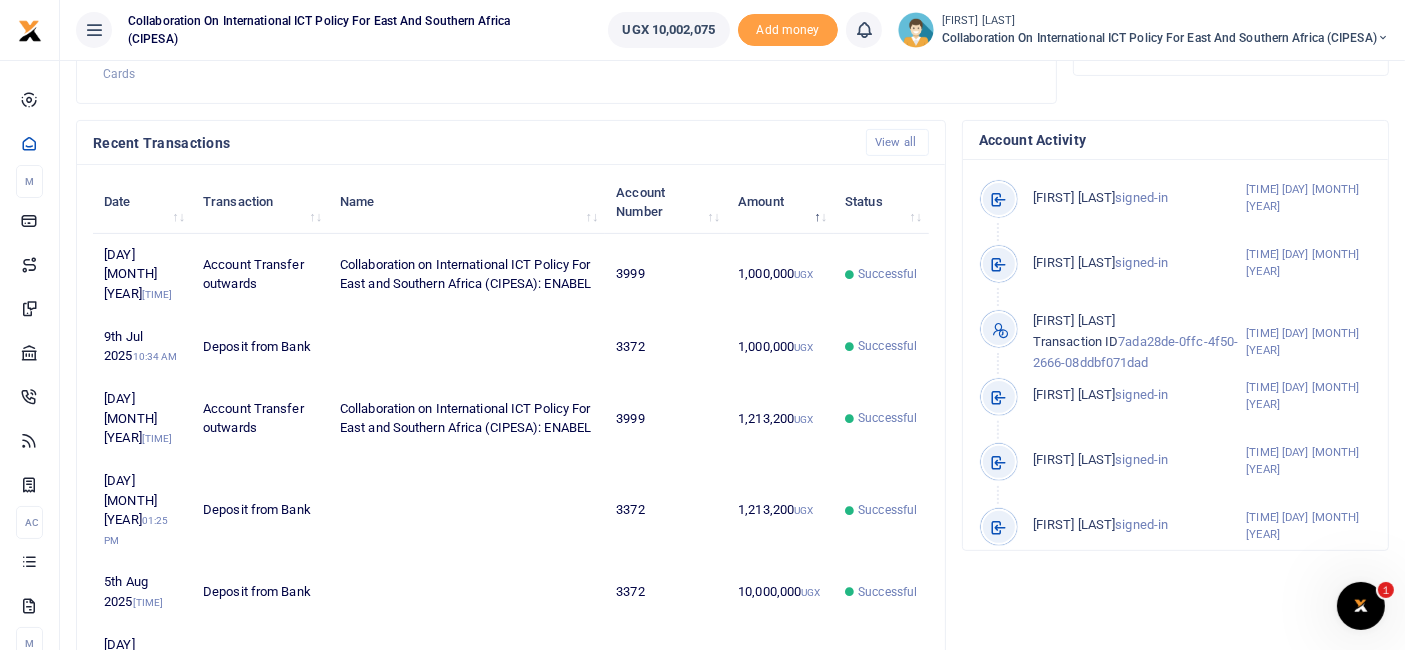 click on "Amount" at bounding box center [780, 202] 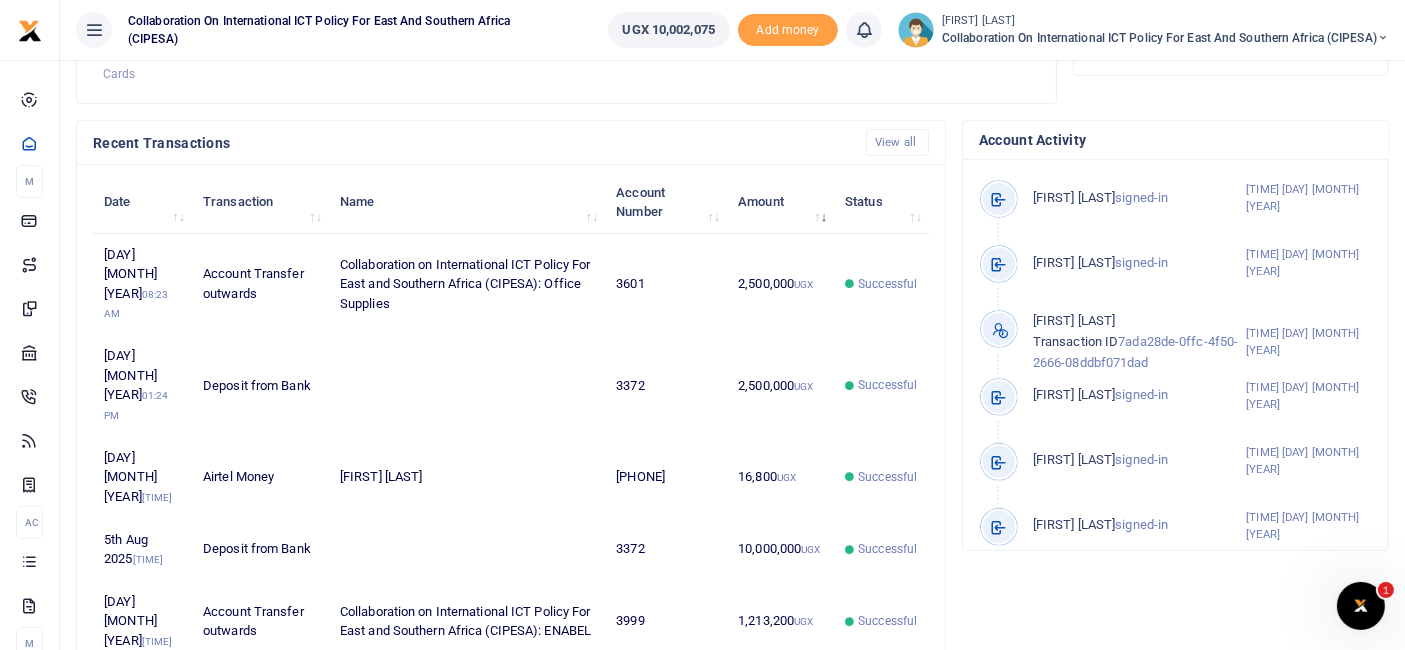 click on "Amount" at bounding box center (780, 202) 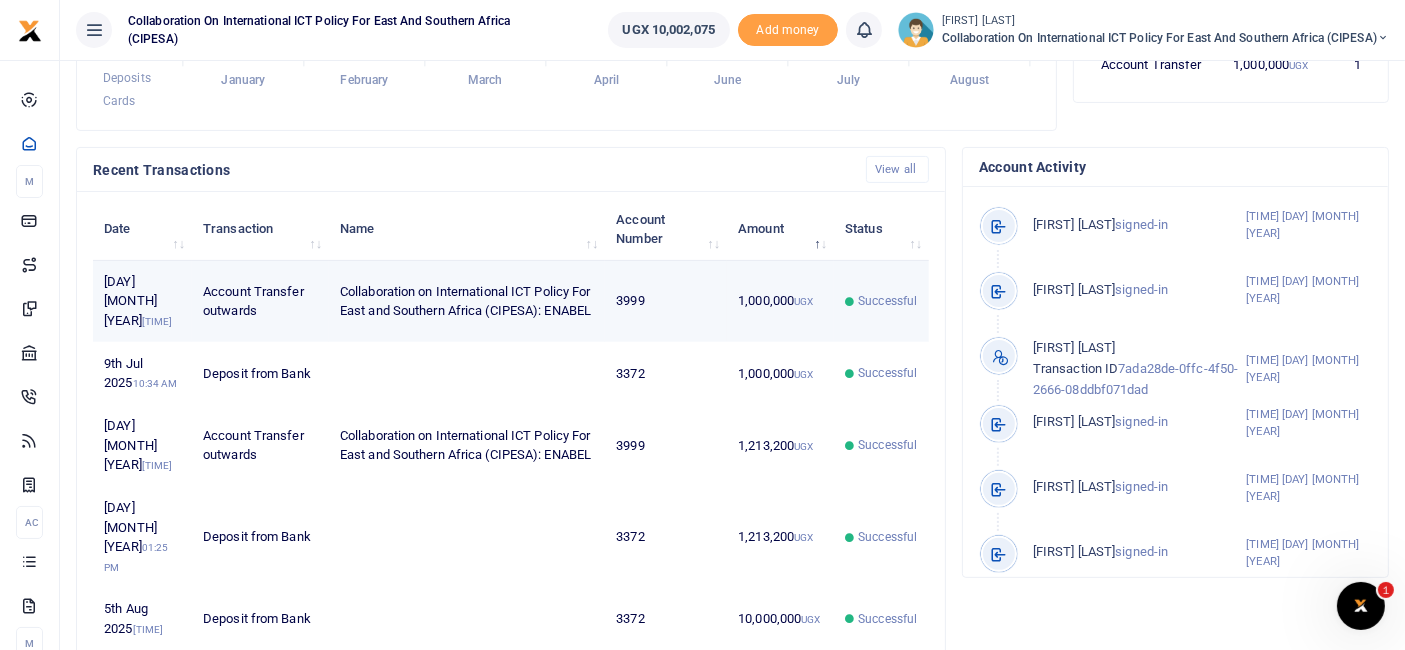 scroll, scrollTop: 537, scrollLeft: 0, axis: vertical 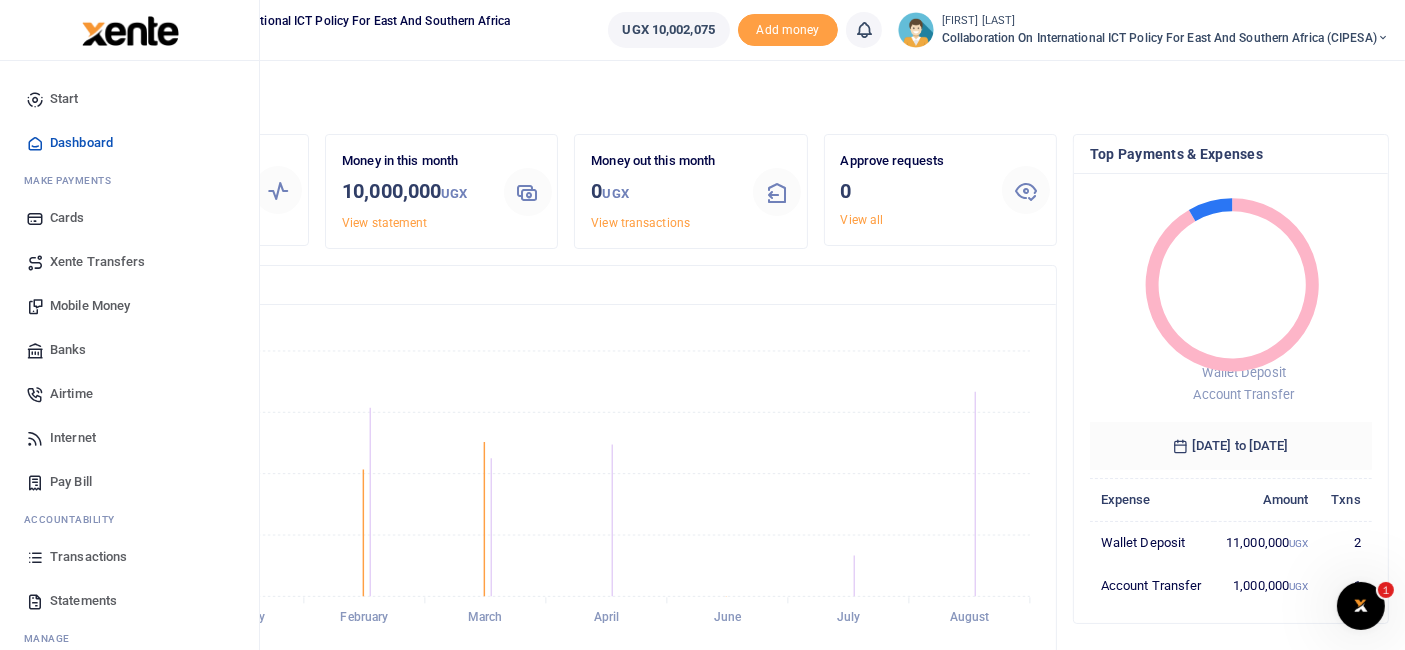 click on "Transactions" at bounding box center [88, 557] 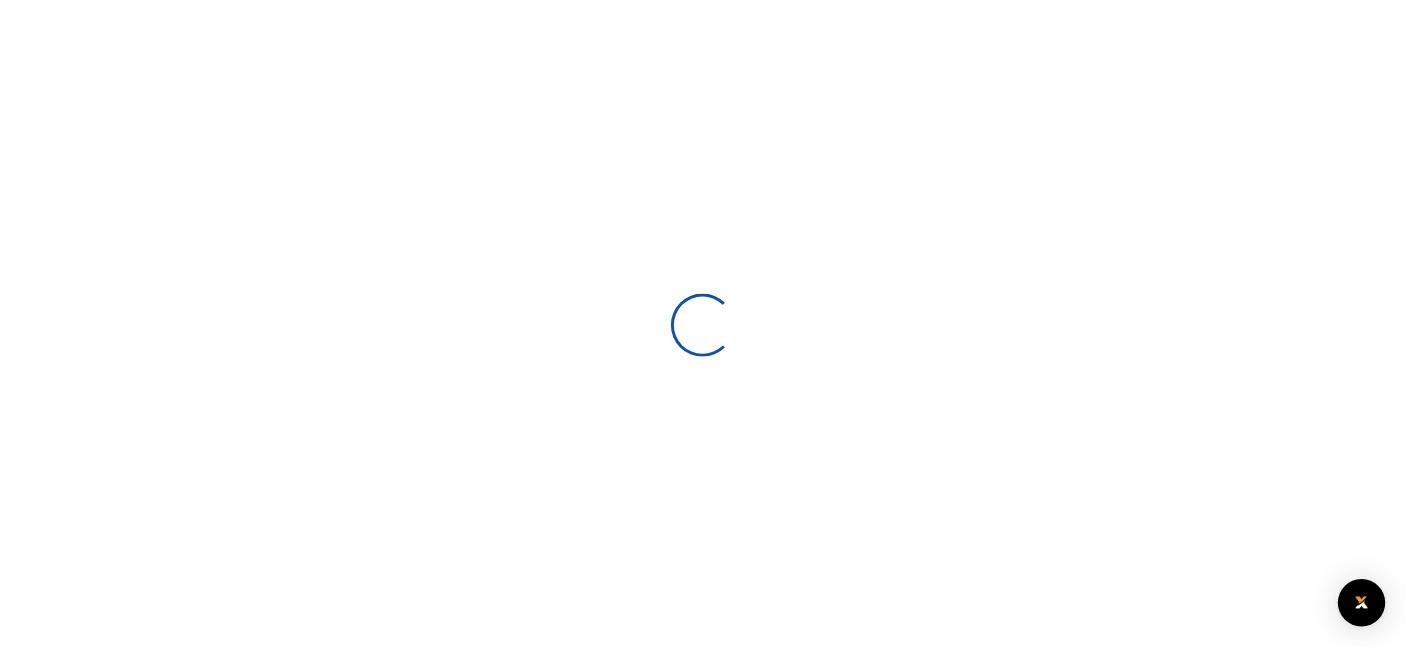scroll, scrollTop: 0, scrollLeft: 0, axis: both 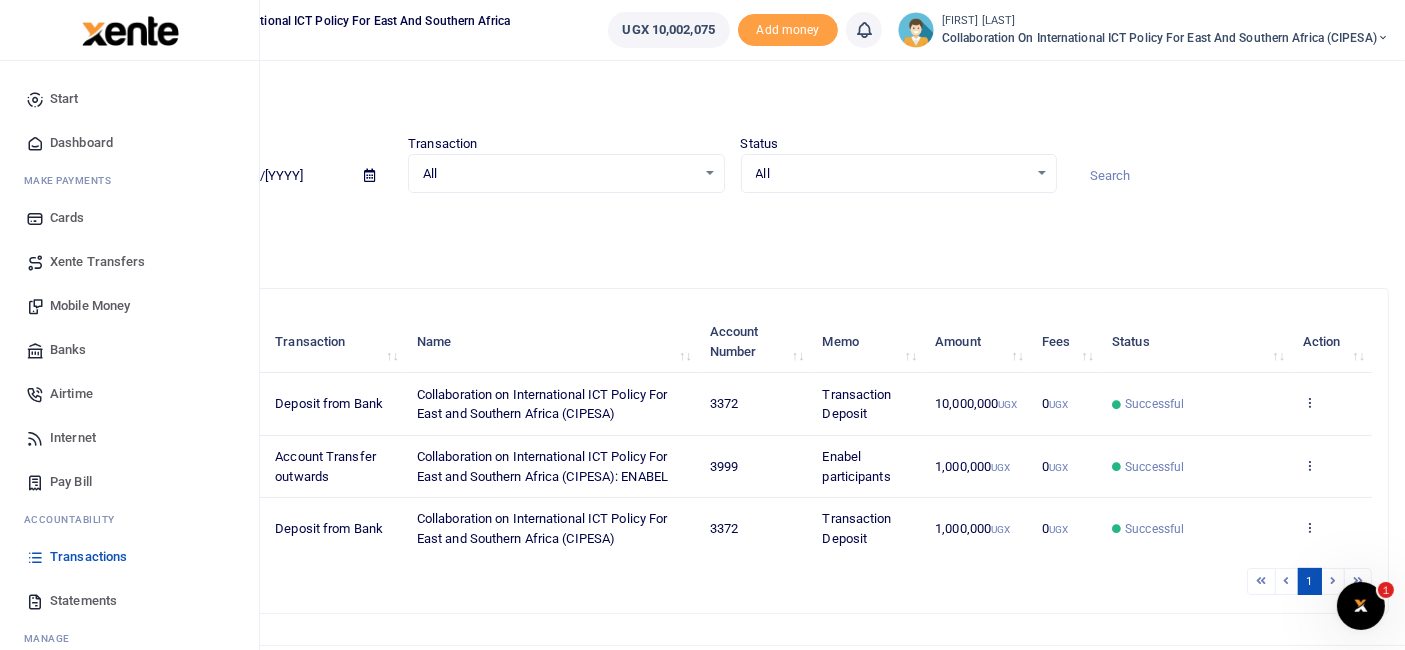click on "Xente Transfers" at bounding box center (98, 262) 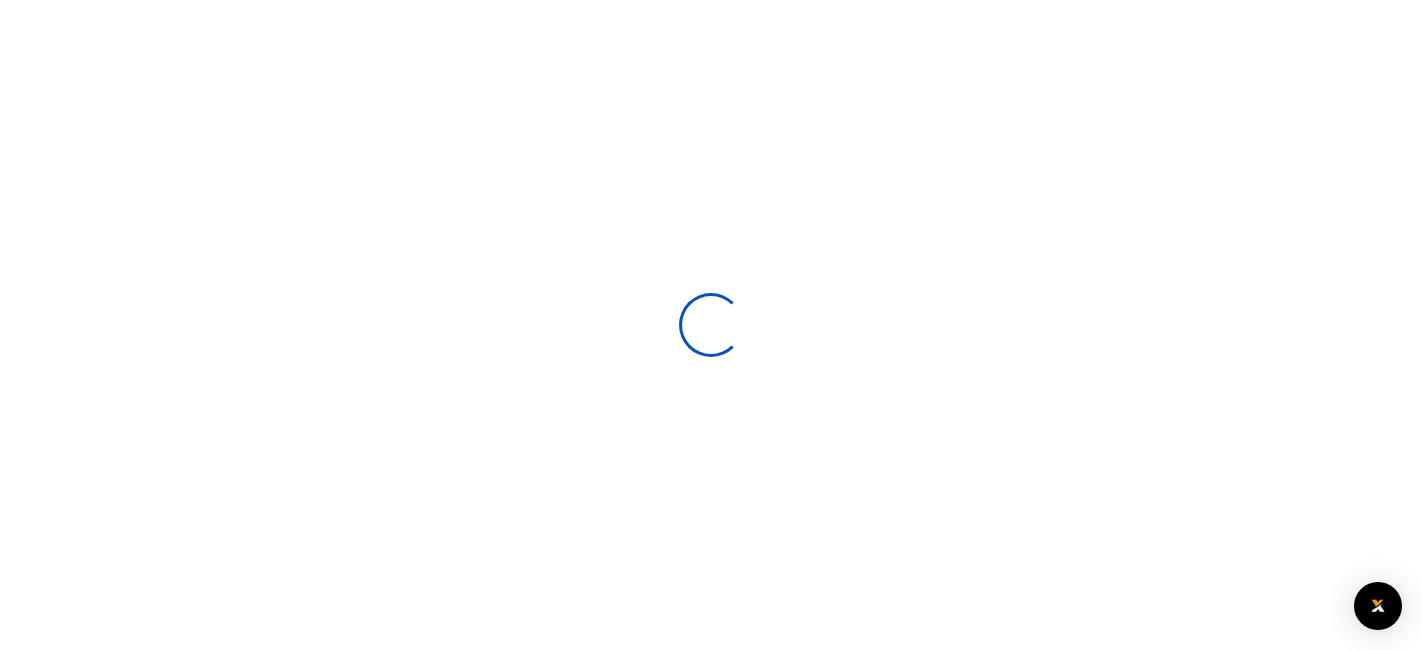 select 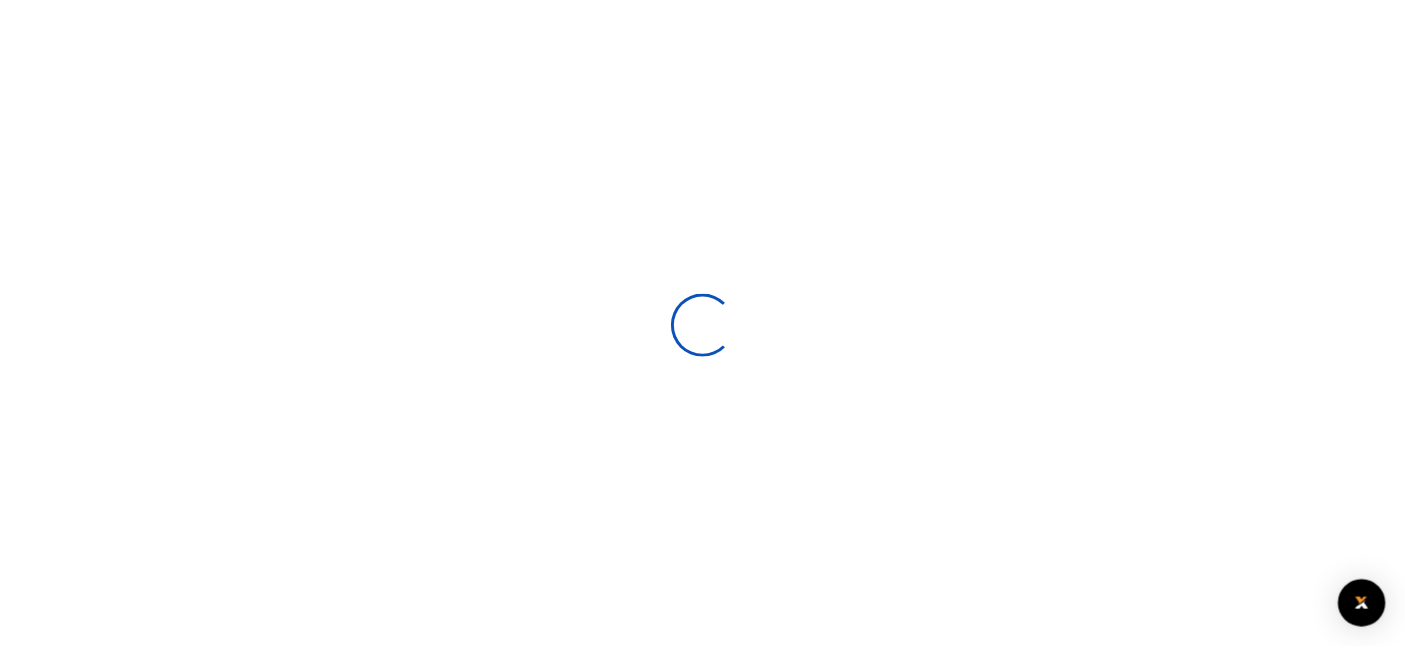 scroll, scrollTop: 0, scrollLeft: 0, axis: both 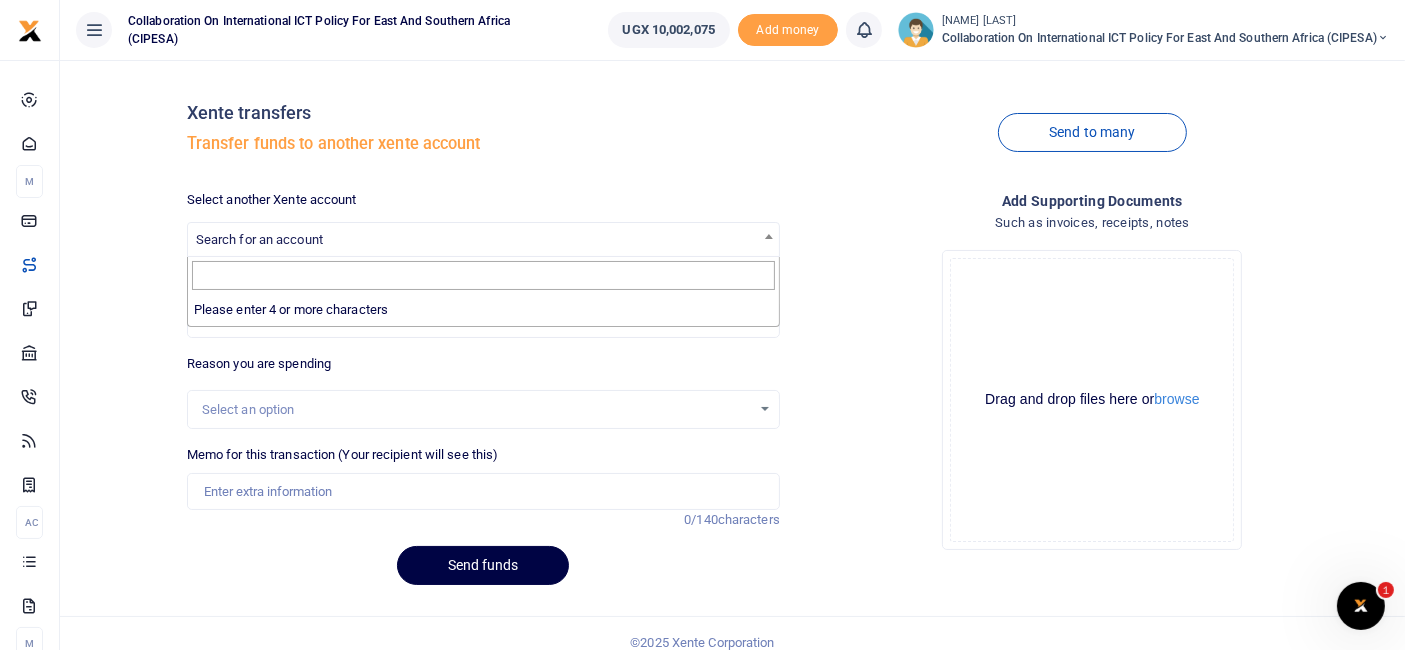 click at bounding box center [769, 236] 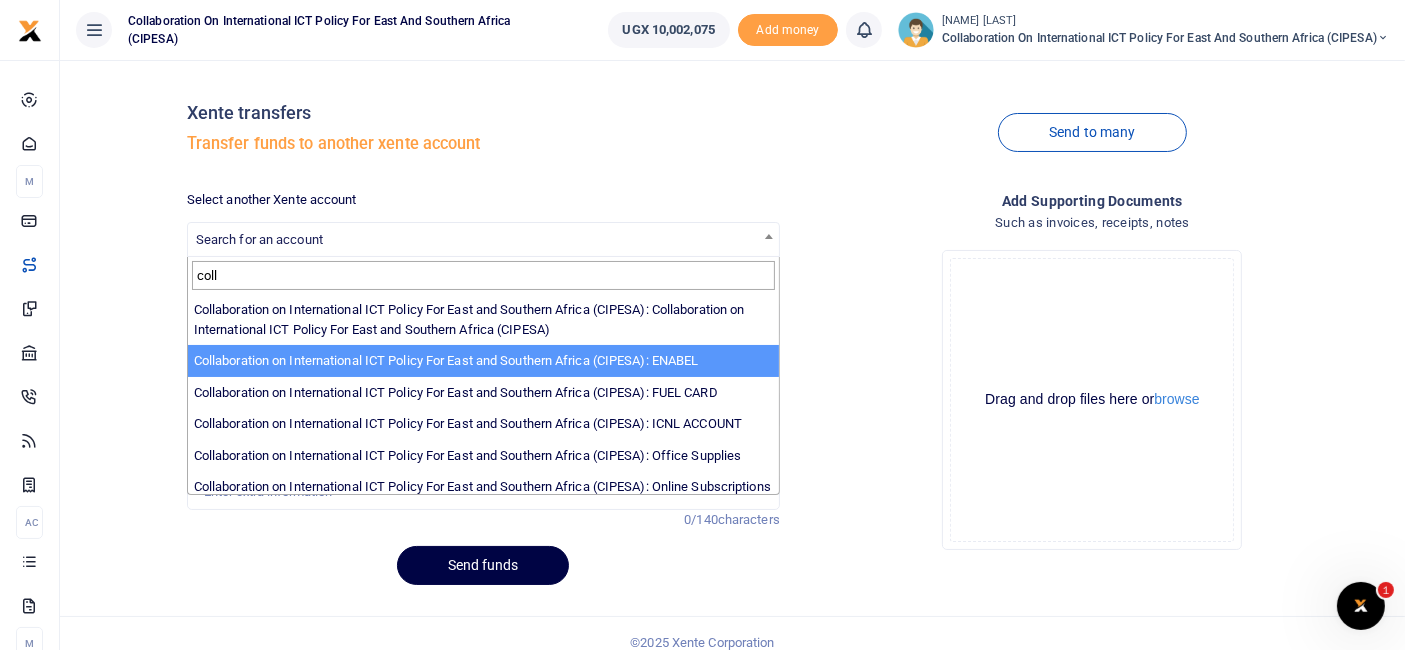 type on "coll" 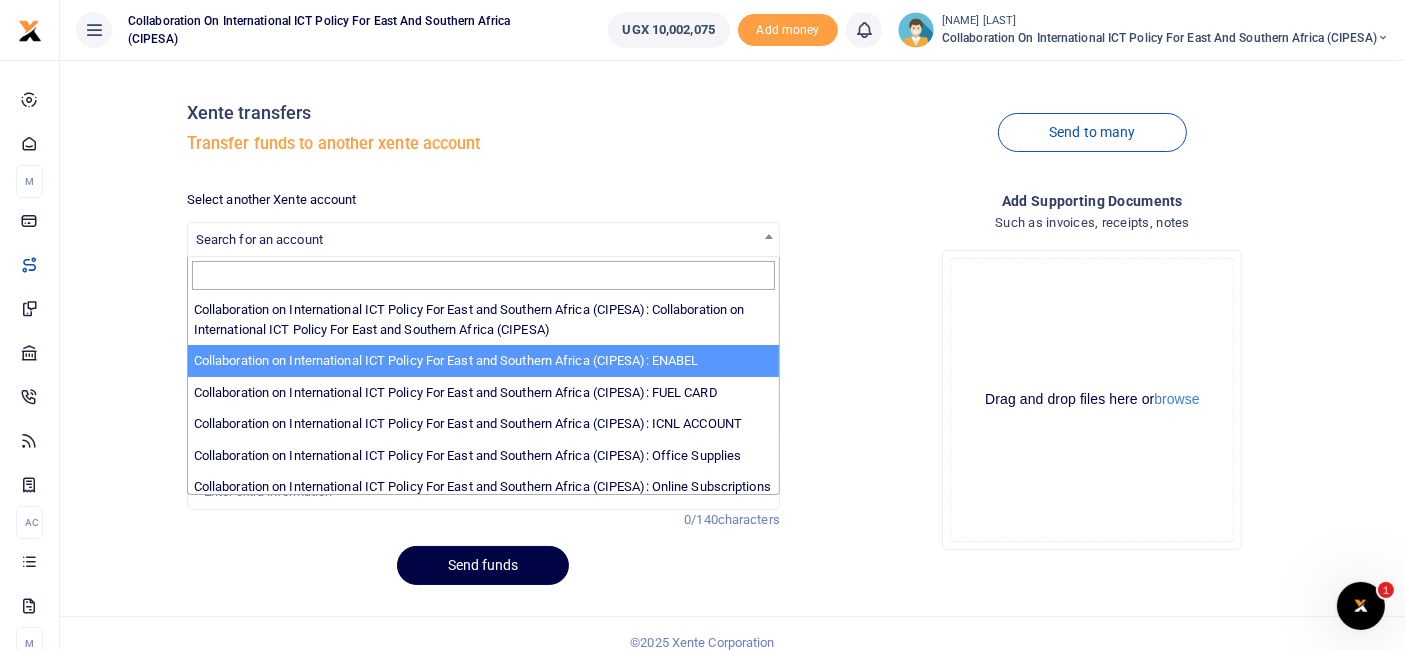 select on "3999" 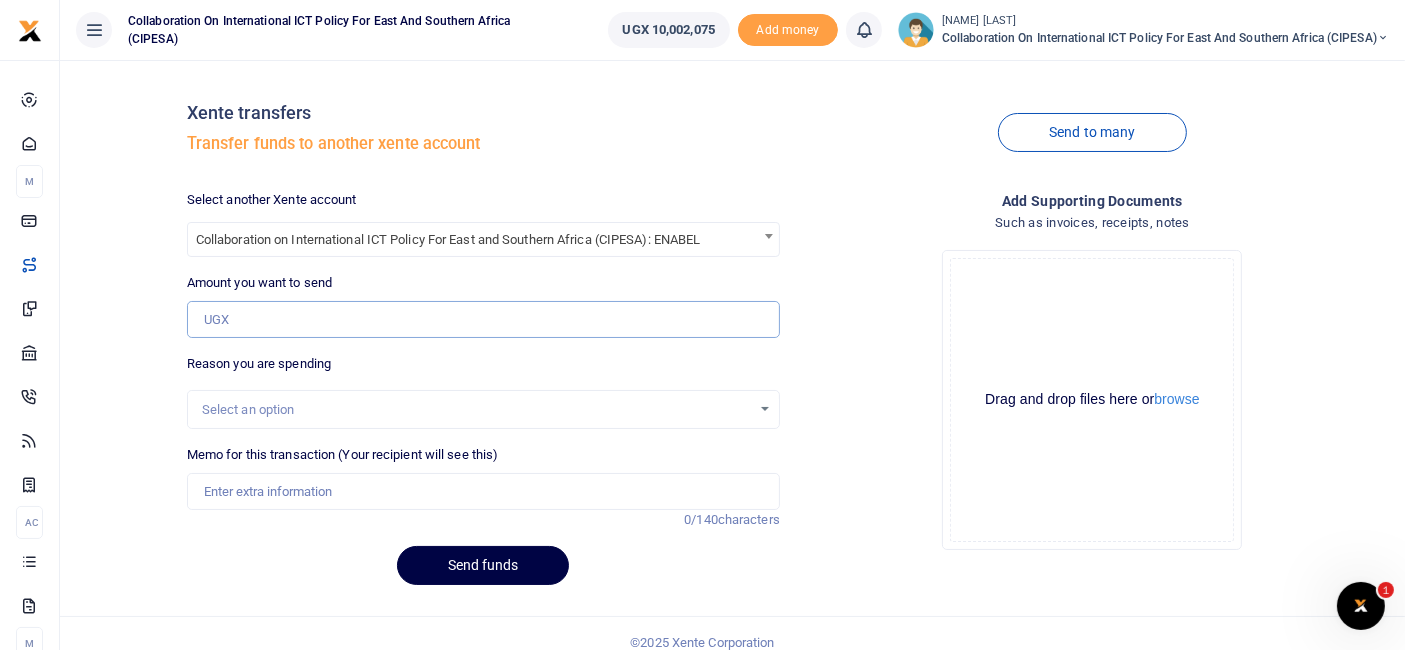 click on "Amount you want to send" at bounding box center (483, 320) 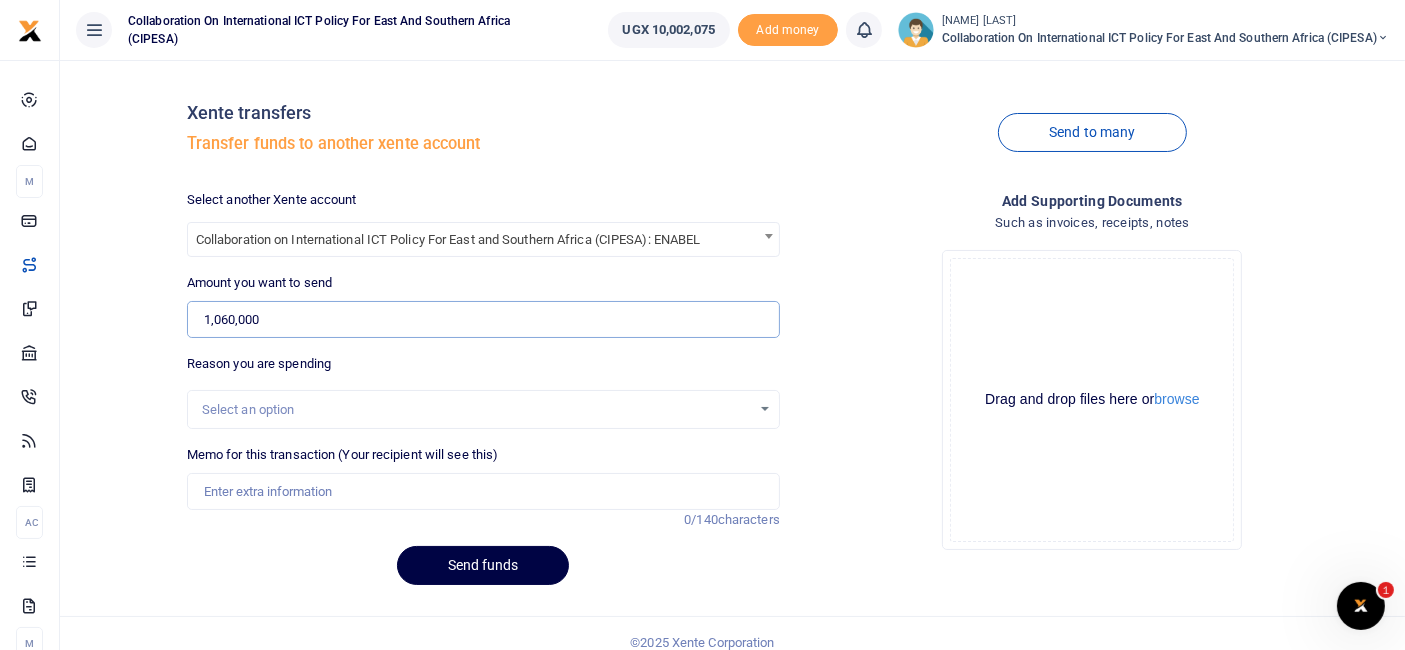 scroll, scrollTop: 17, scrollLeft: 0, axis: vertical 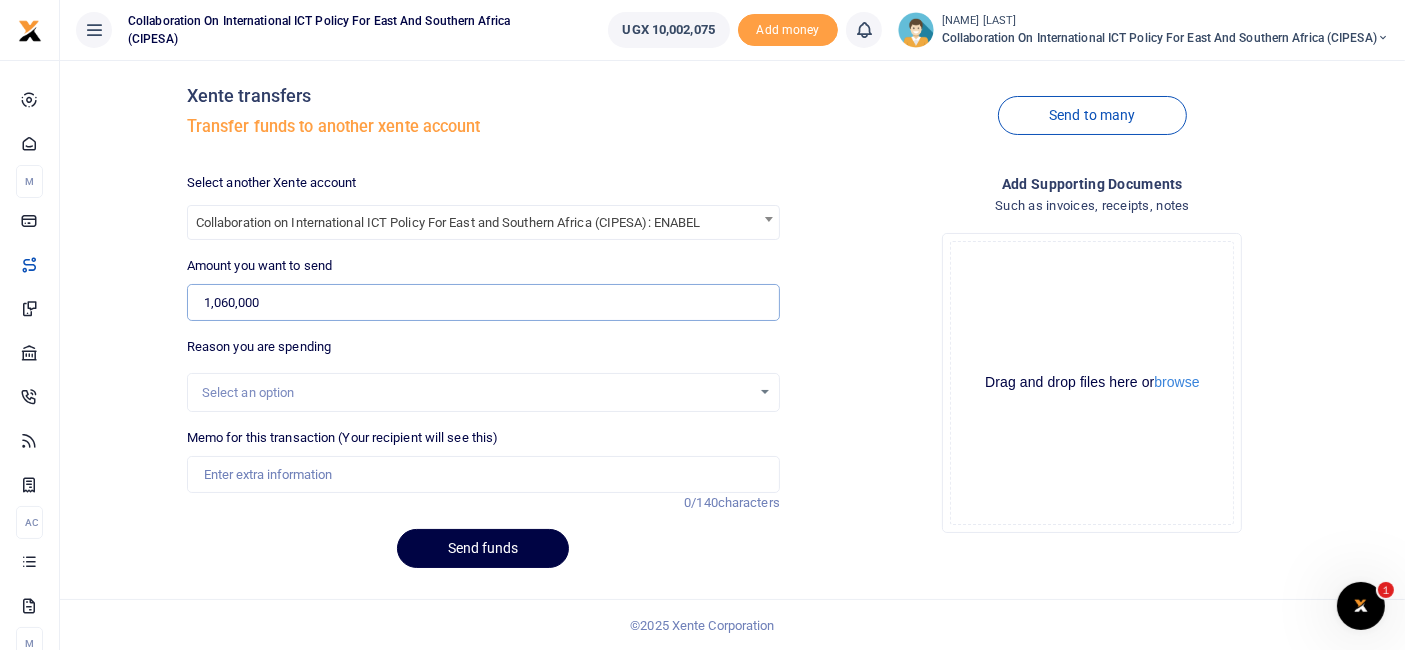 type on "1,060,000" 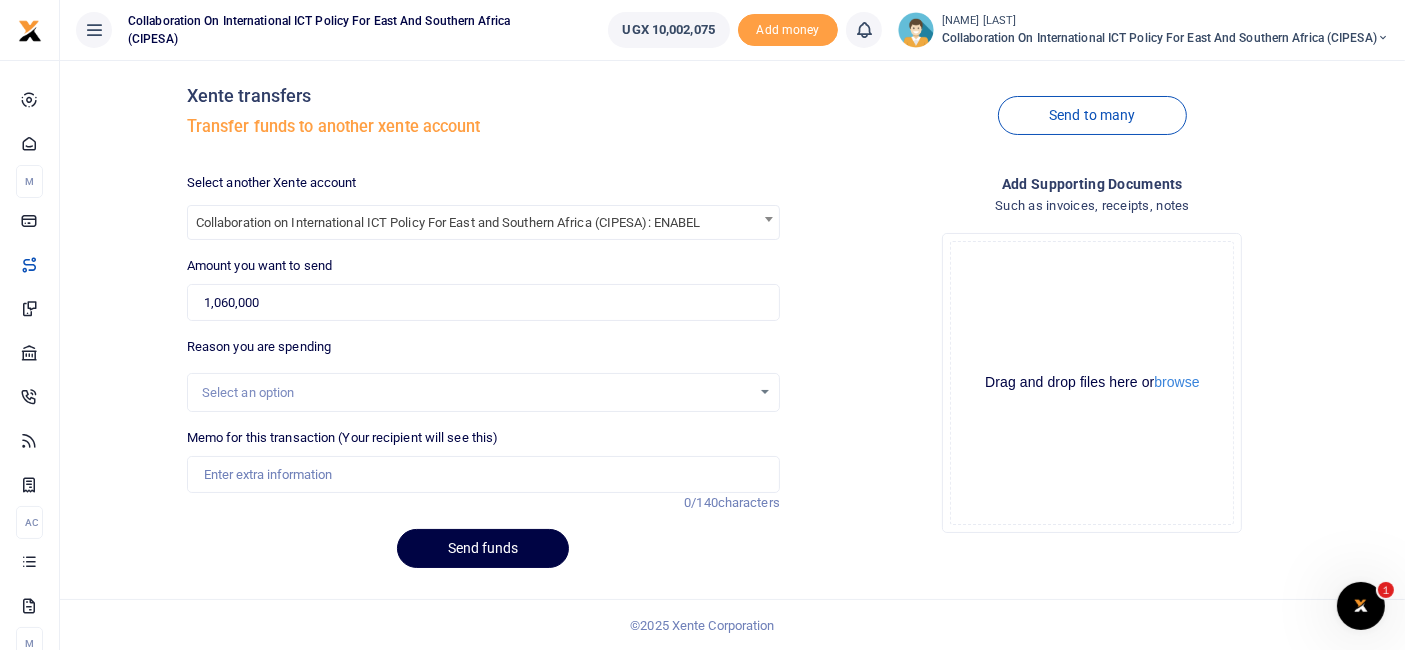 click on "Select an option" at bounding box center (483, 393) 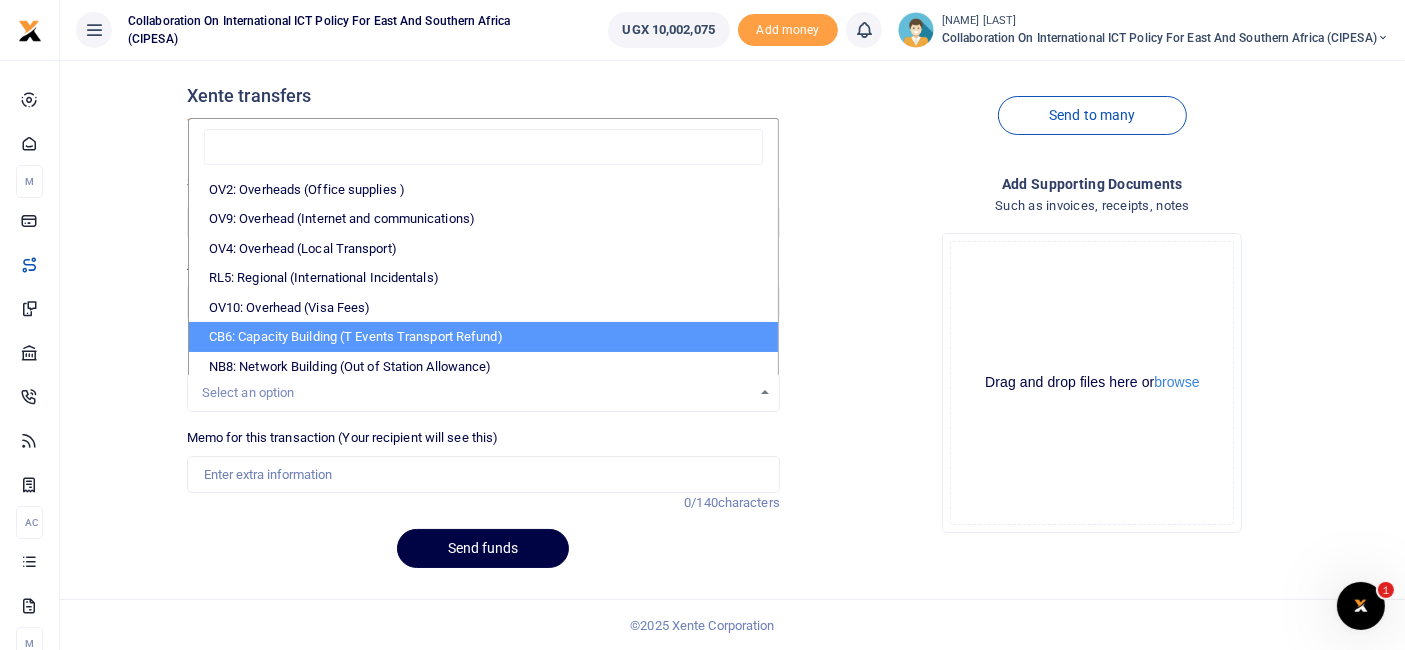 click on "CB6:  Capacity Building (T  Events Transport Refund)" at bounding box center (483, 337) 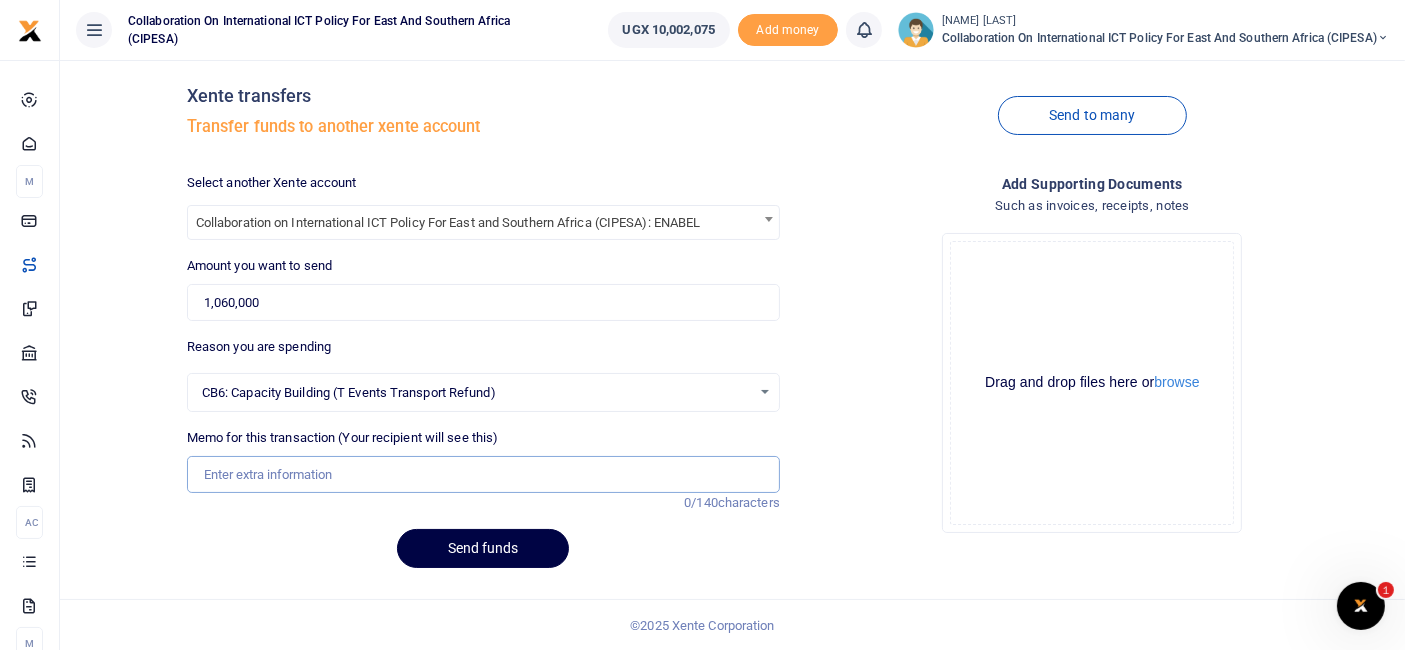 click on "Memo for this transaction (Your recipient will see this)" at bounding box center [483, 475] 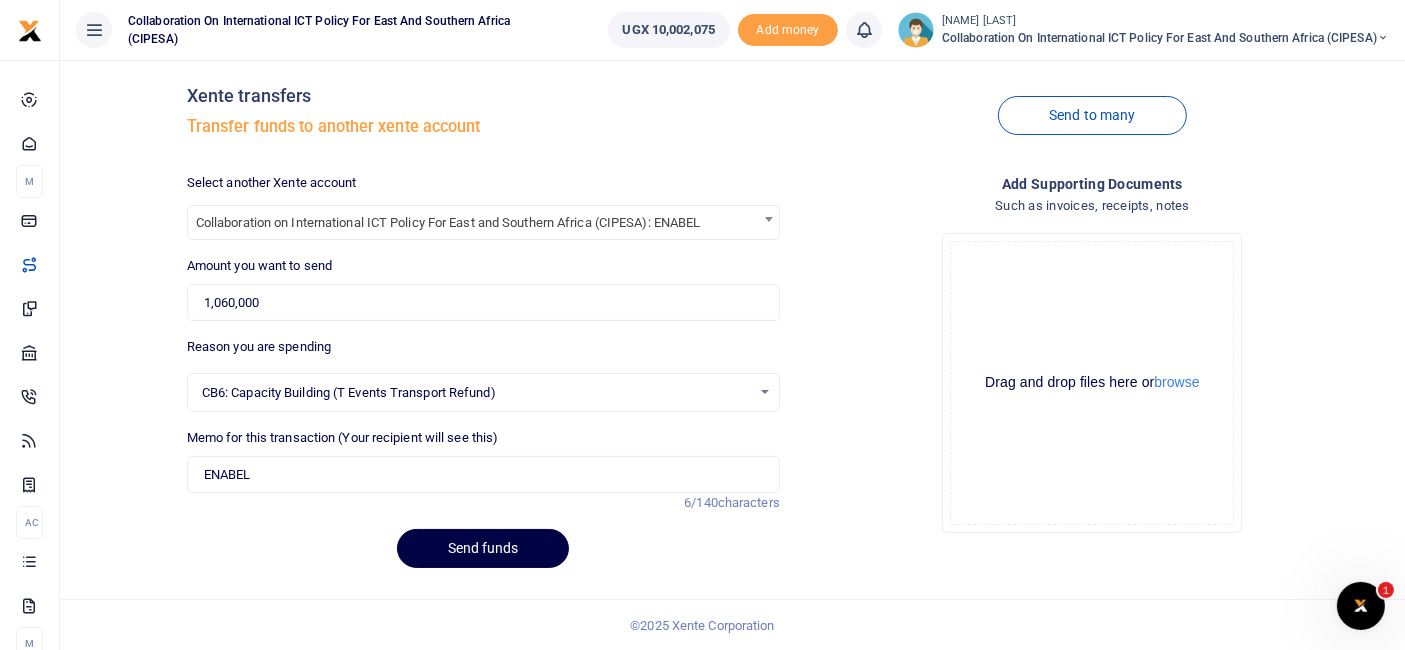 click on "Drop your files here Drag and drop files here or  browse Powered by  Uppy" at bounding box center (1092, 383) 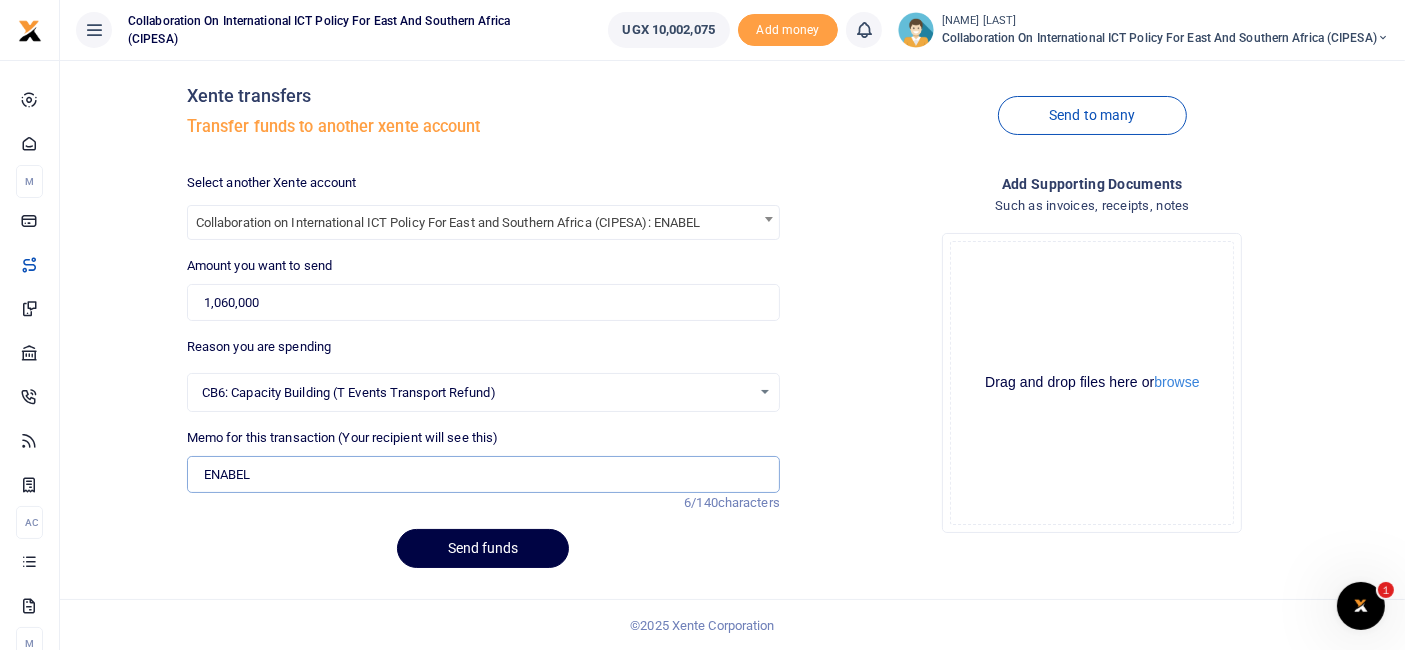 click on "ENABEL" at bounding box center (483, 475) 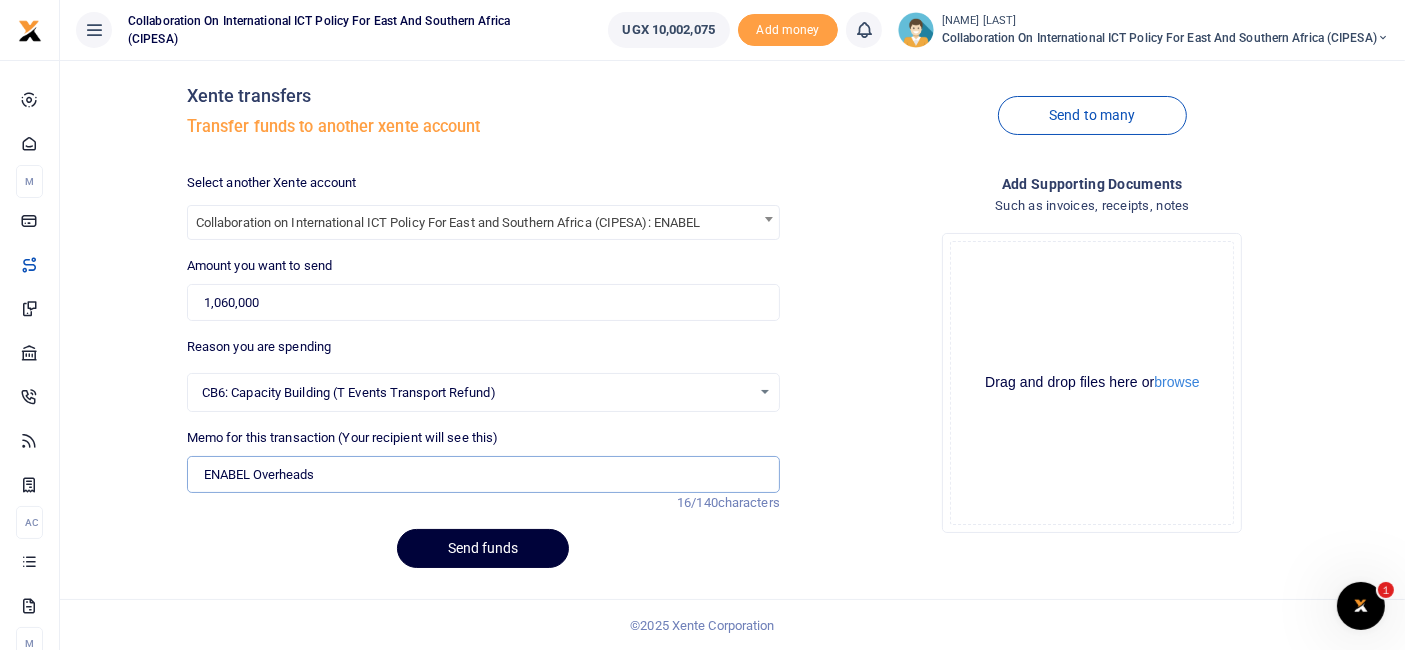 type on "ENABEL Overheads" 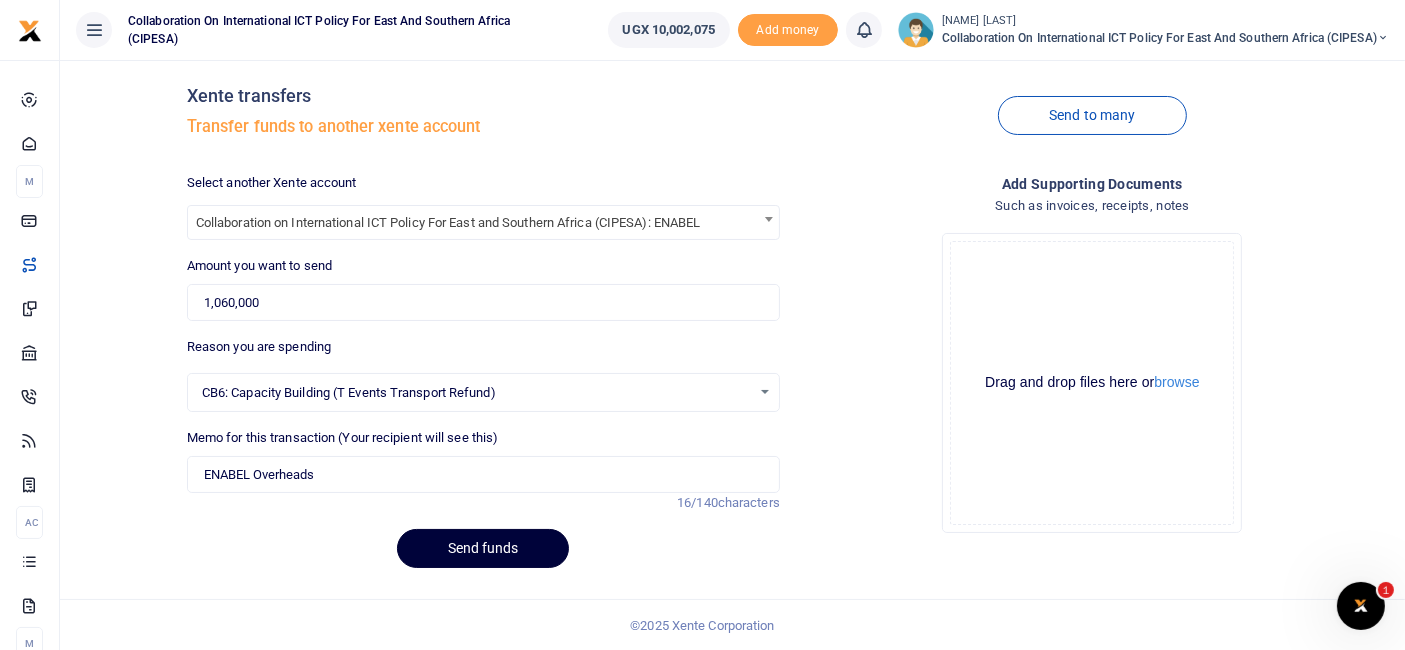 click on "Send funds" at bounding box center [483, 548] 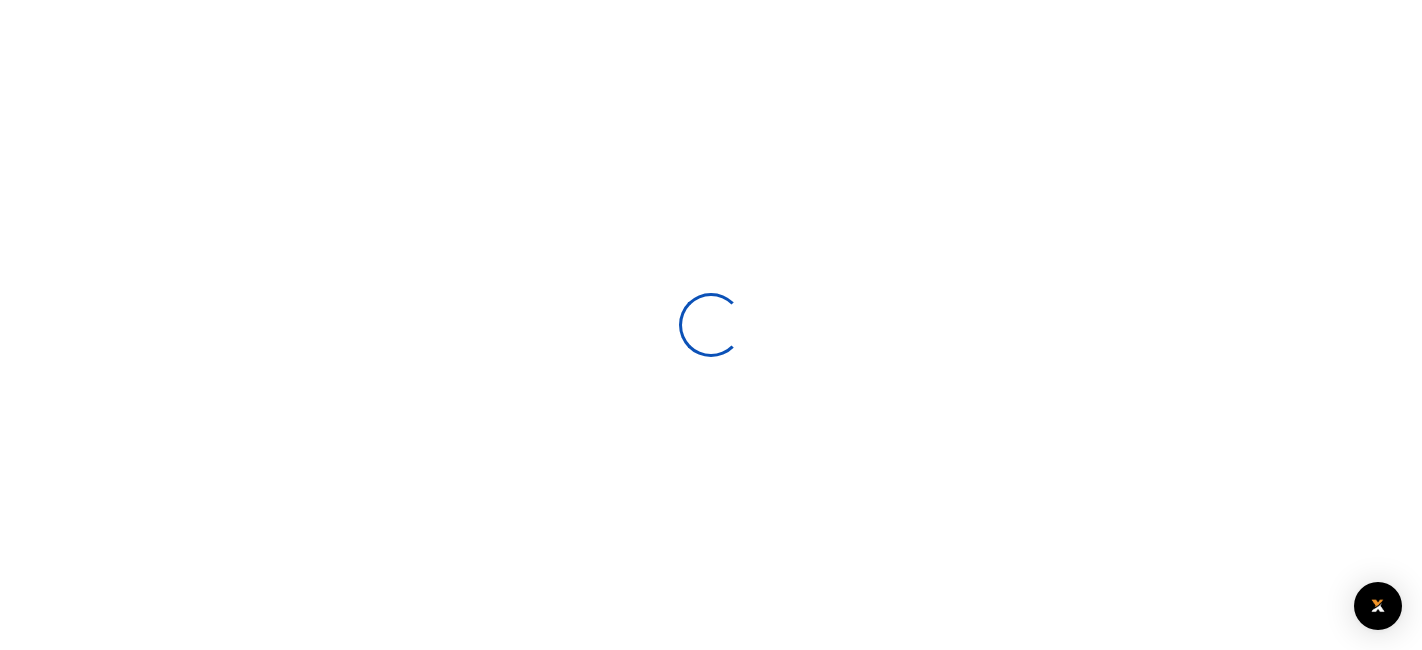 select 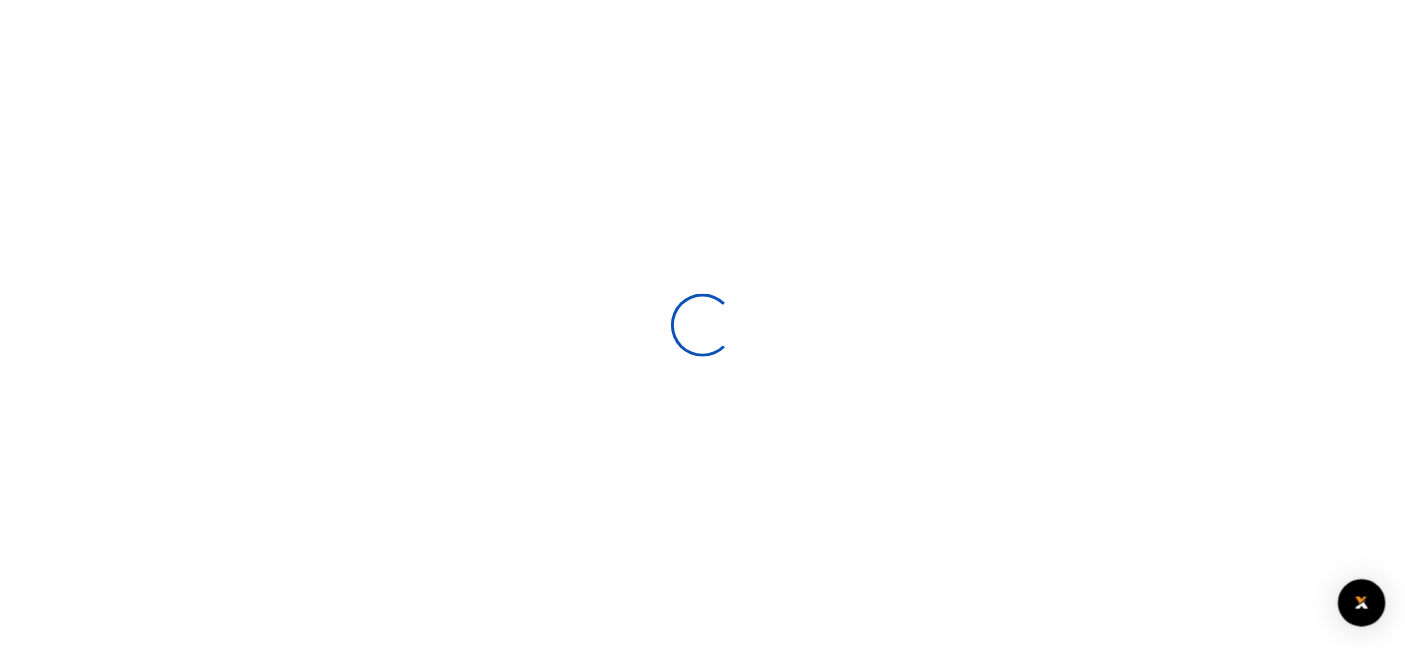 scroll, scrollTop: 17, scrollLeft: 0, axis: vertical 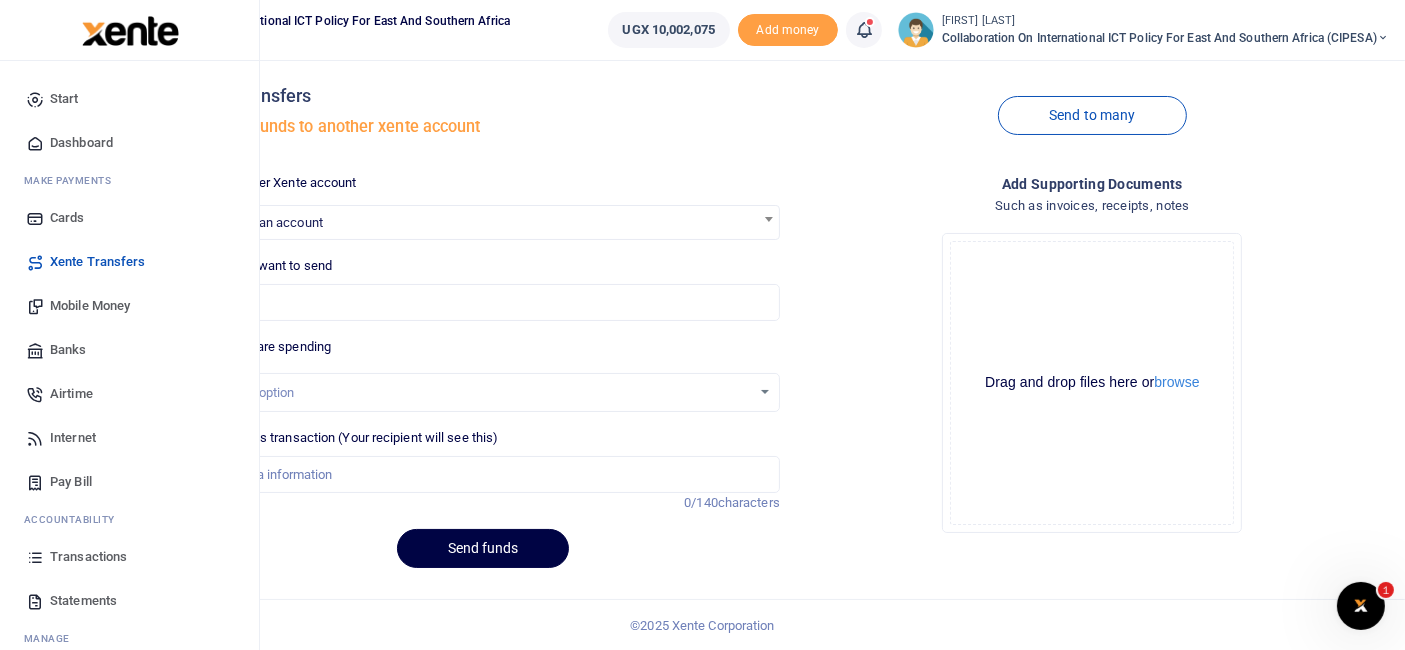 click on "Transactions" at bounding box center [88, 557] 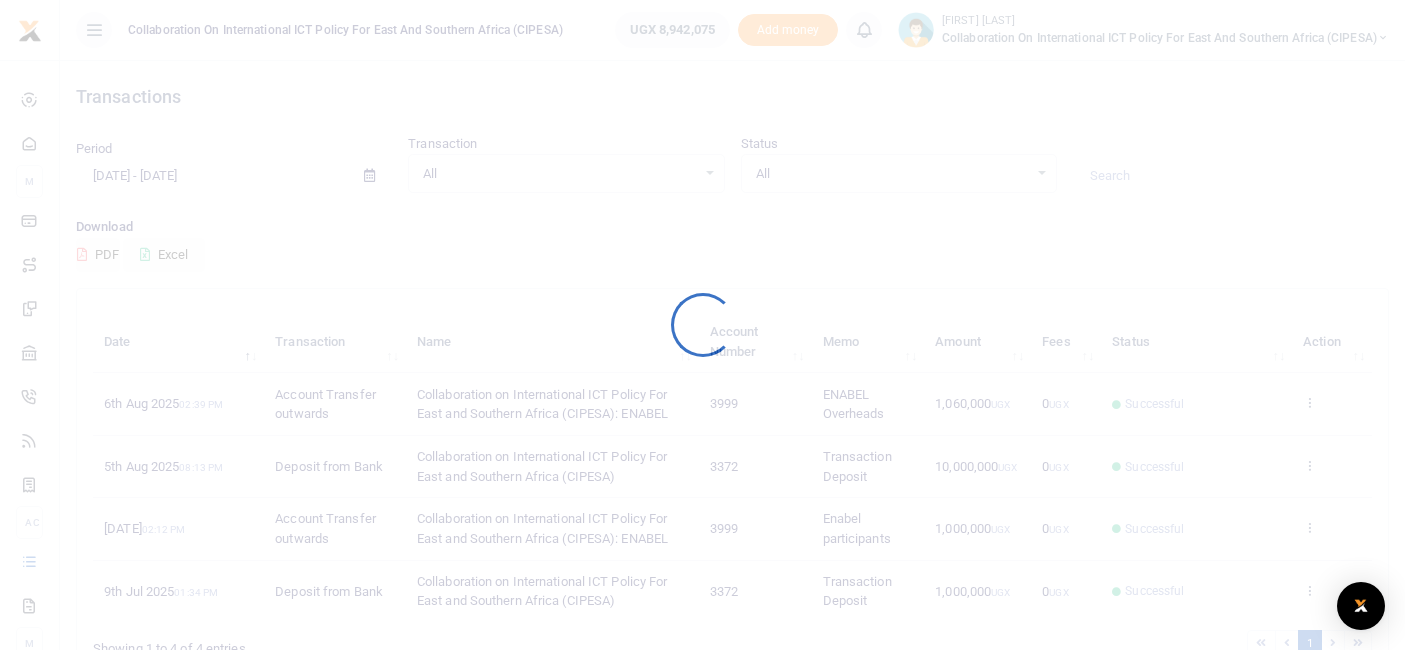 scroll, scrollTop: 0, scrollLeft: 0, axis: both 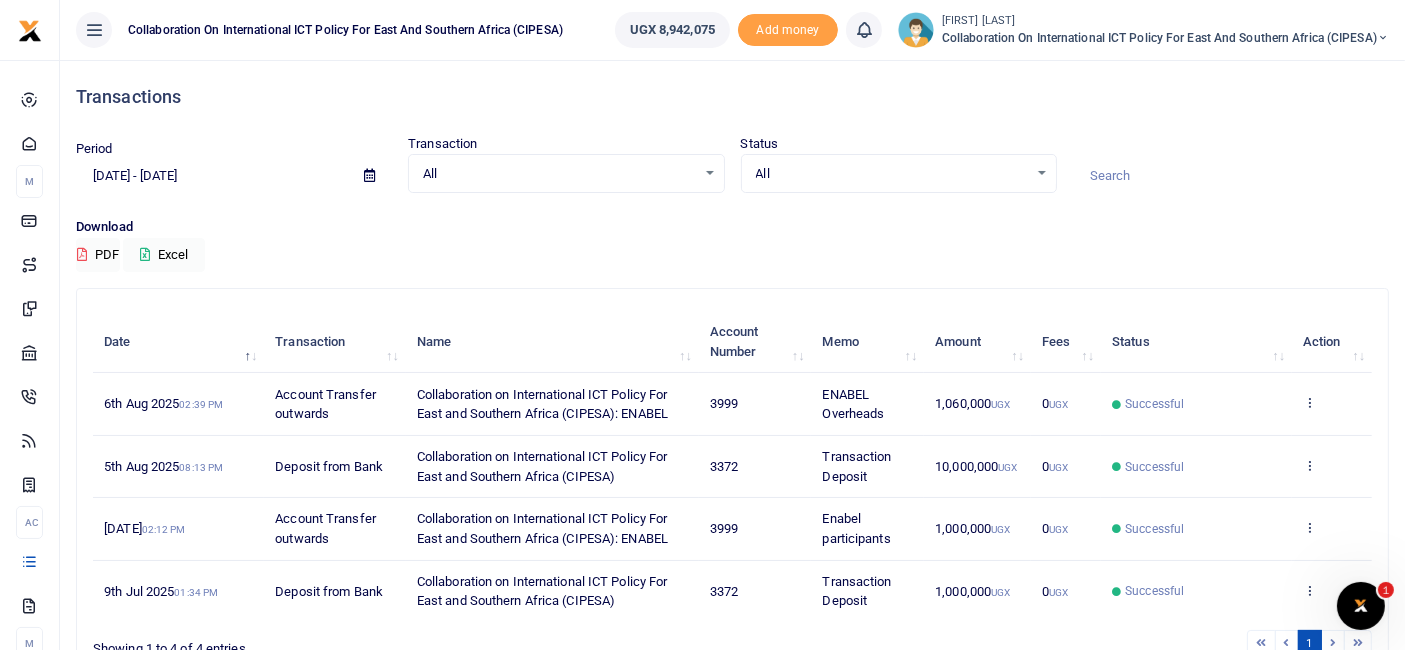click at bounding box center [369, 175] 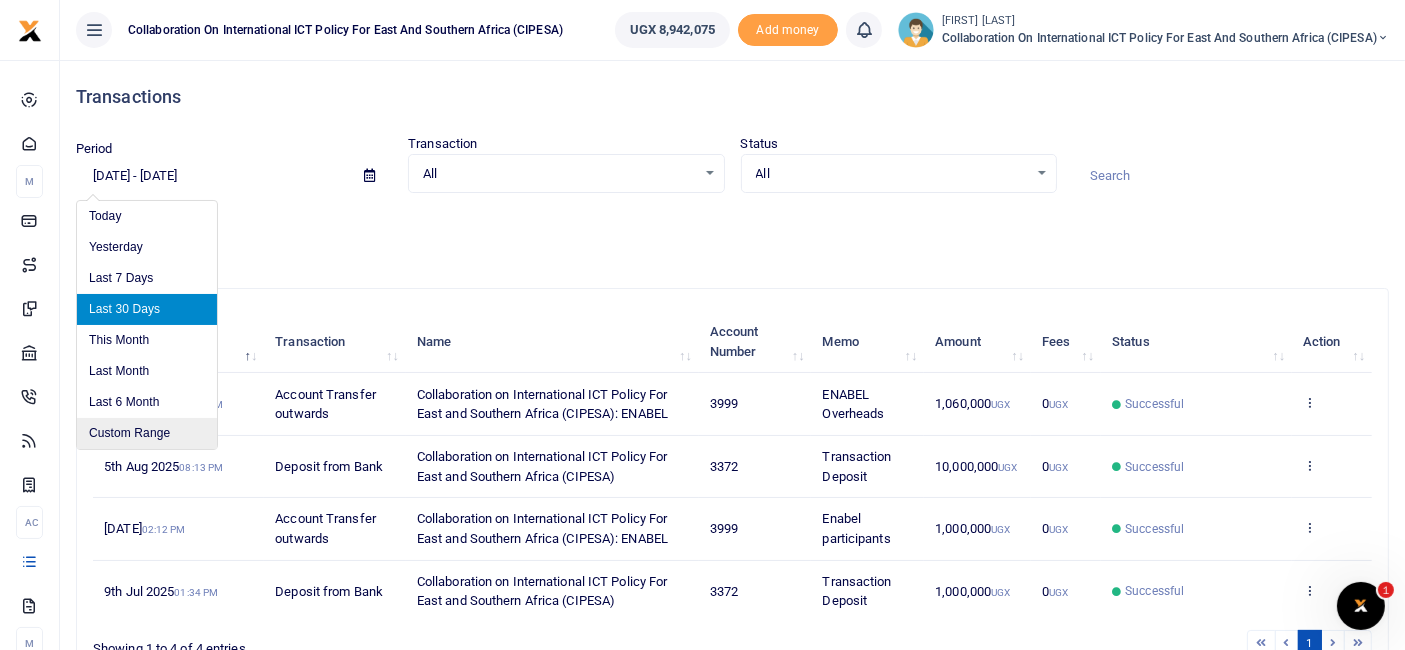 click on "Custom Range" at bounding box center (147, 433) 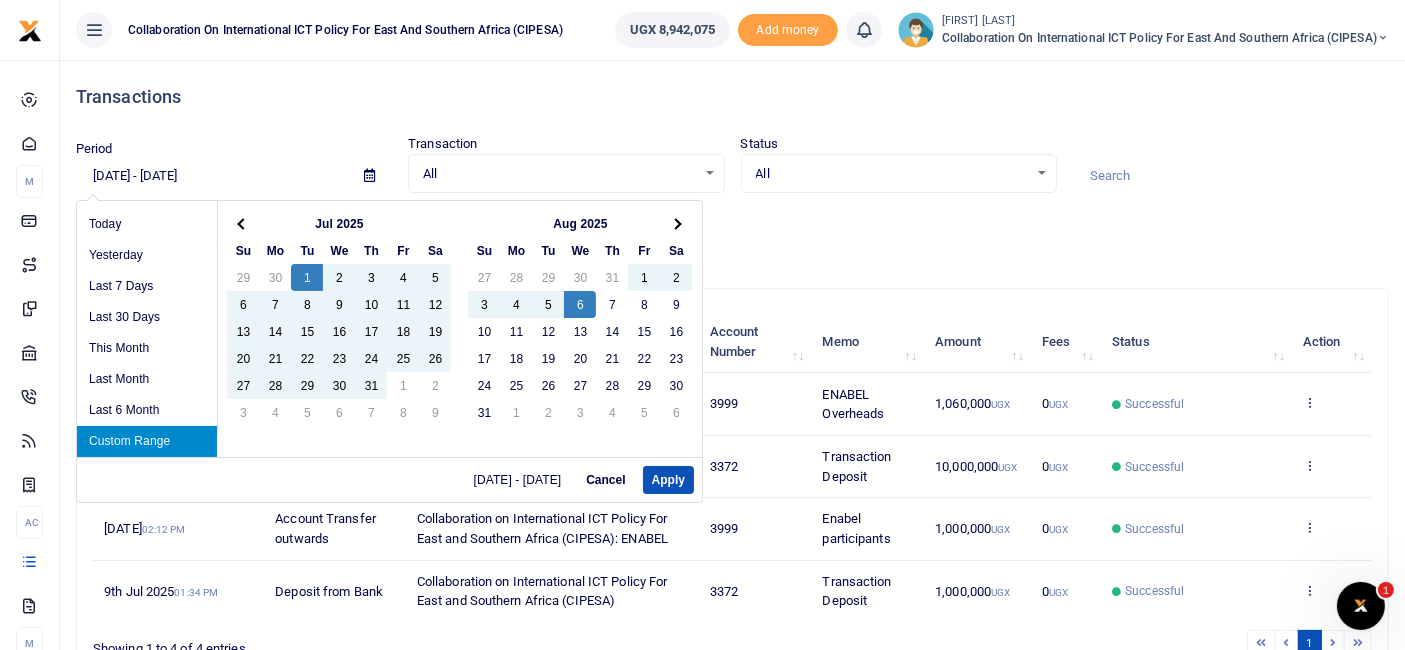 type on "[DATE] - [DATE]" 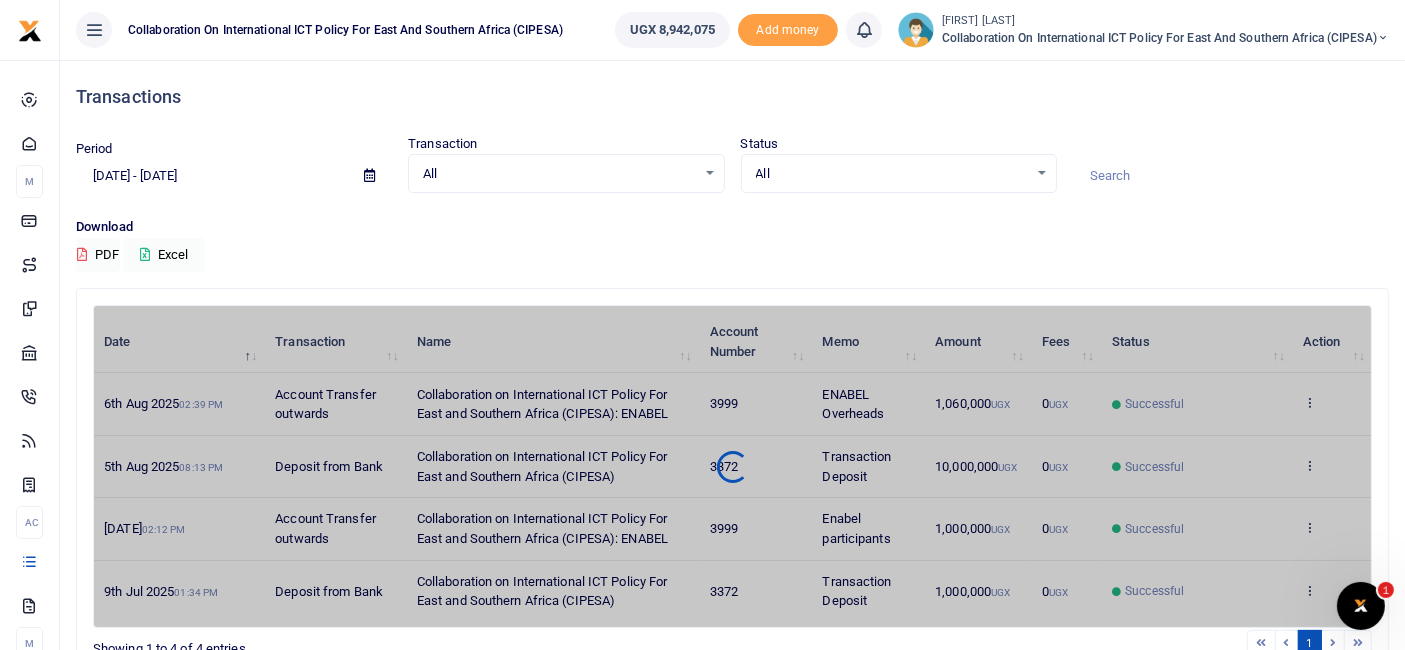 drag, startPoint x: 671, startPoint y: 474, endPoint x: 1170, endPoint y: 121, distance: 611.23645 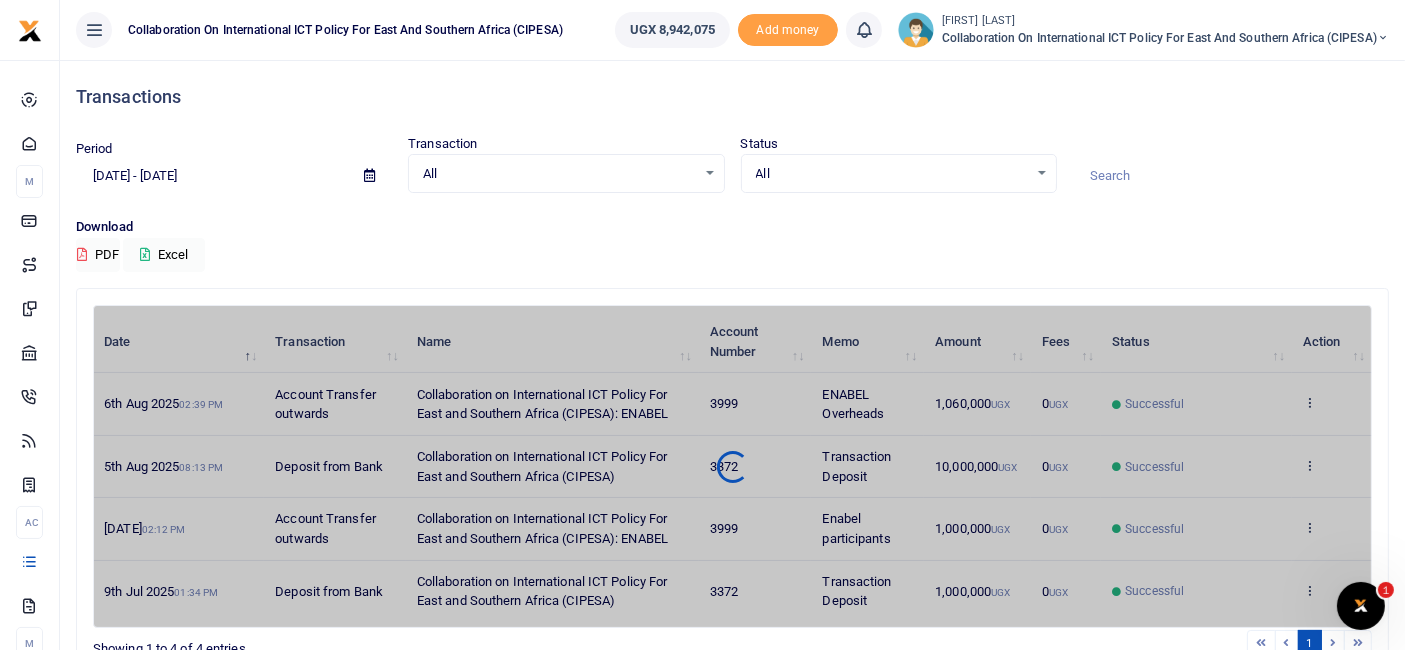 click on "Transactions" at bounding box center [732, 97] 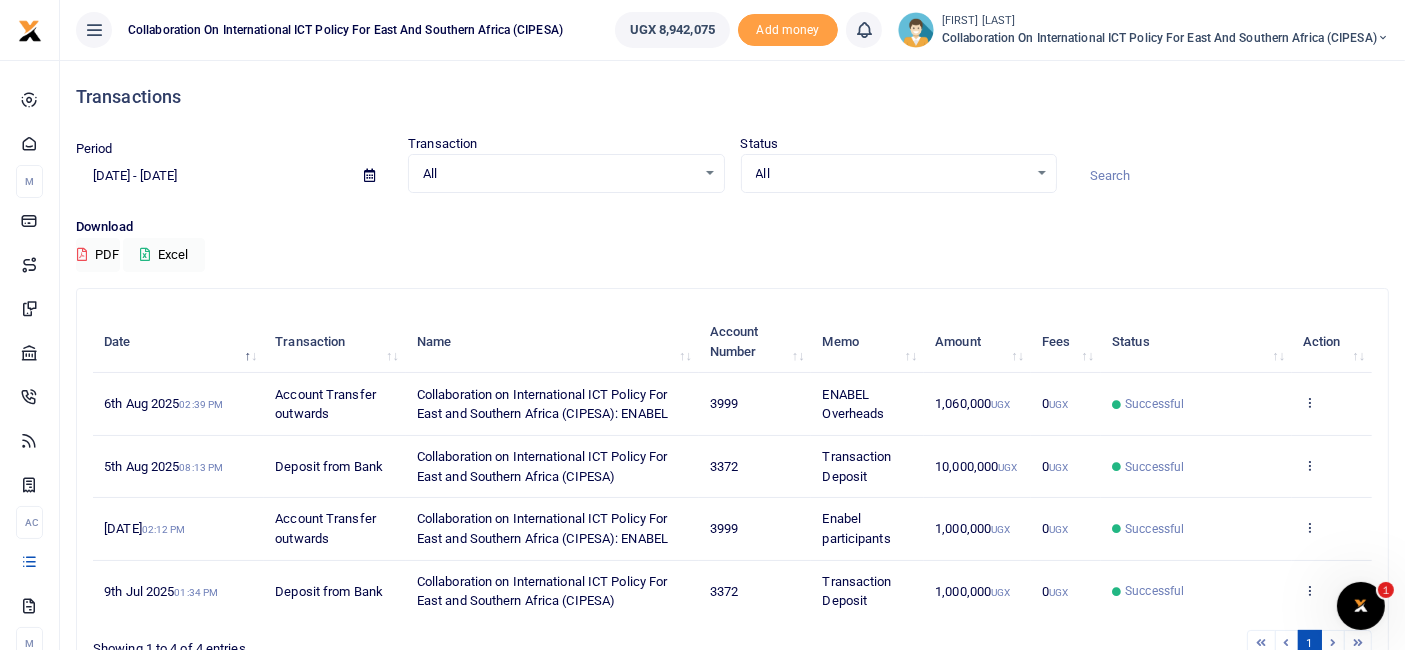 scroll, scrollTop: 106, scrollLeft: 0, axis: vertical 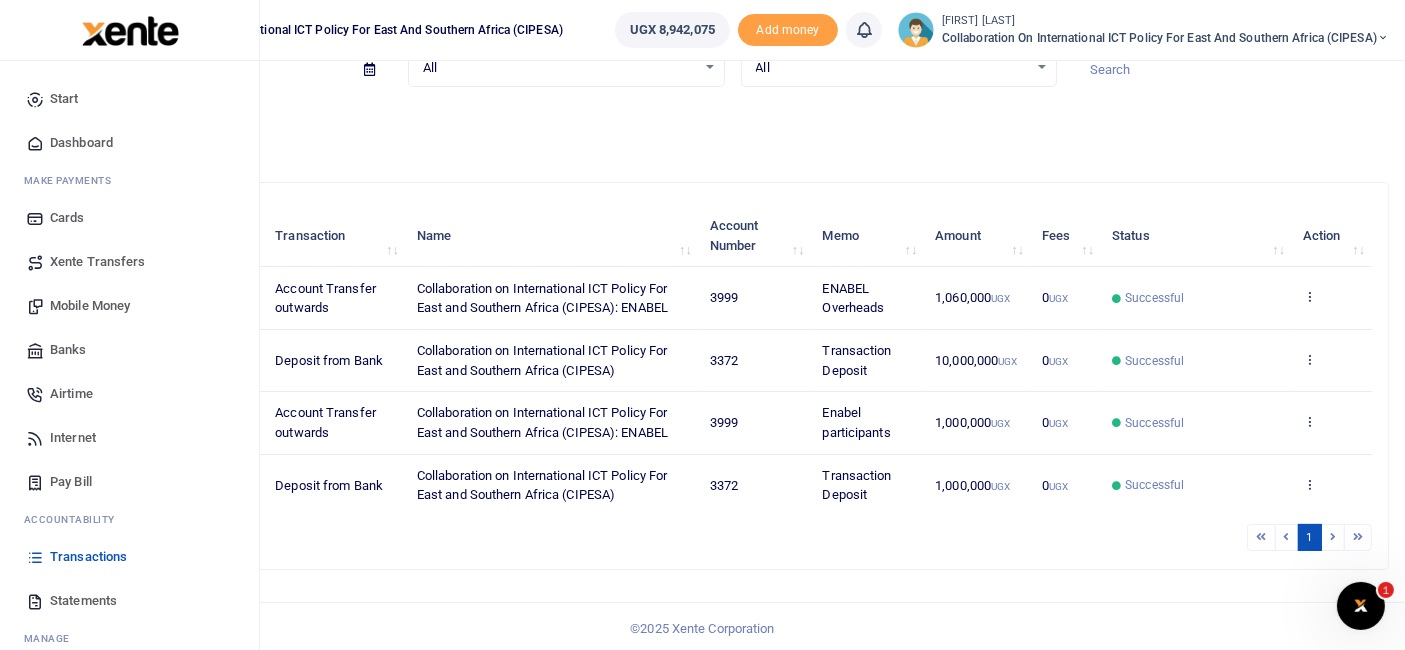 click on "Statements" at bounding box center [83, 601] 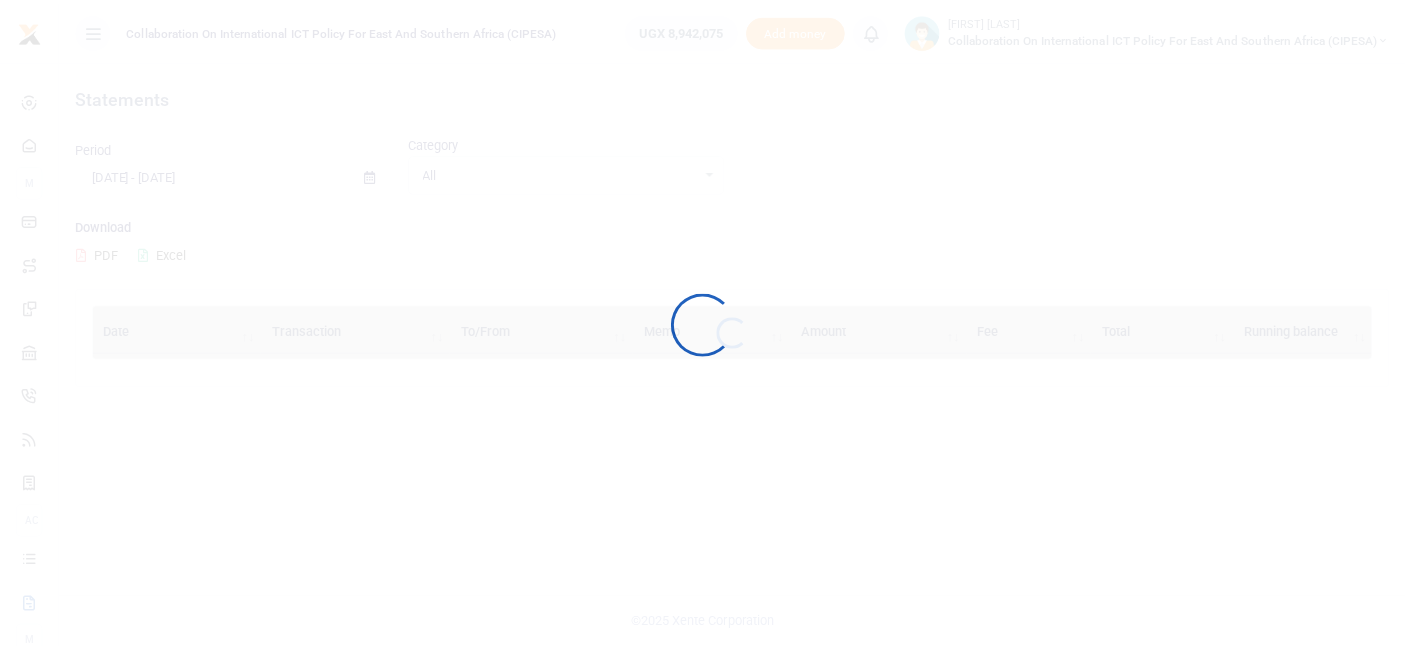 scroll, scrollTop: 0, scrollLeft: 0, axis: both 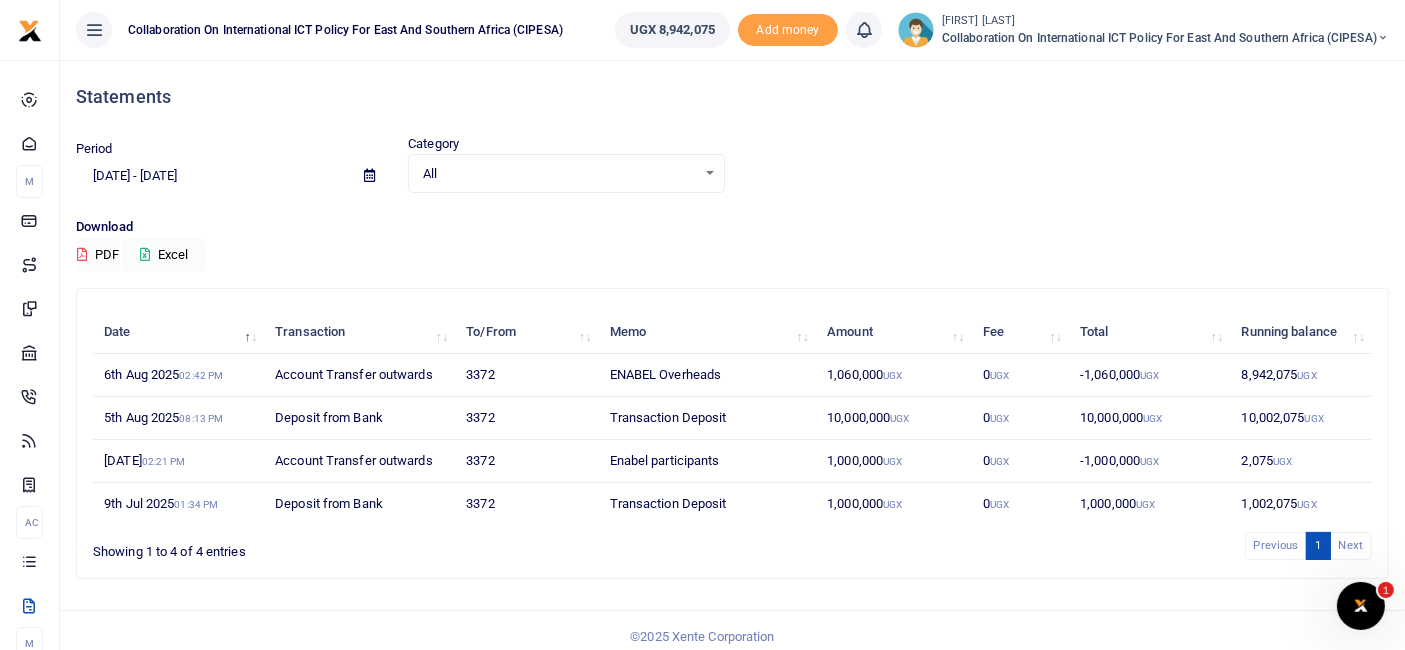 click at bounding box center (369, 175) 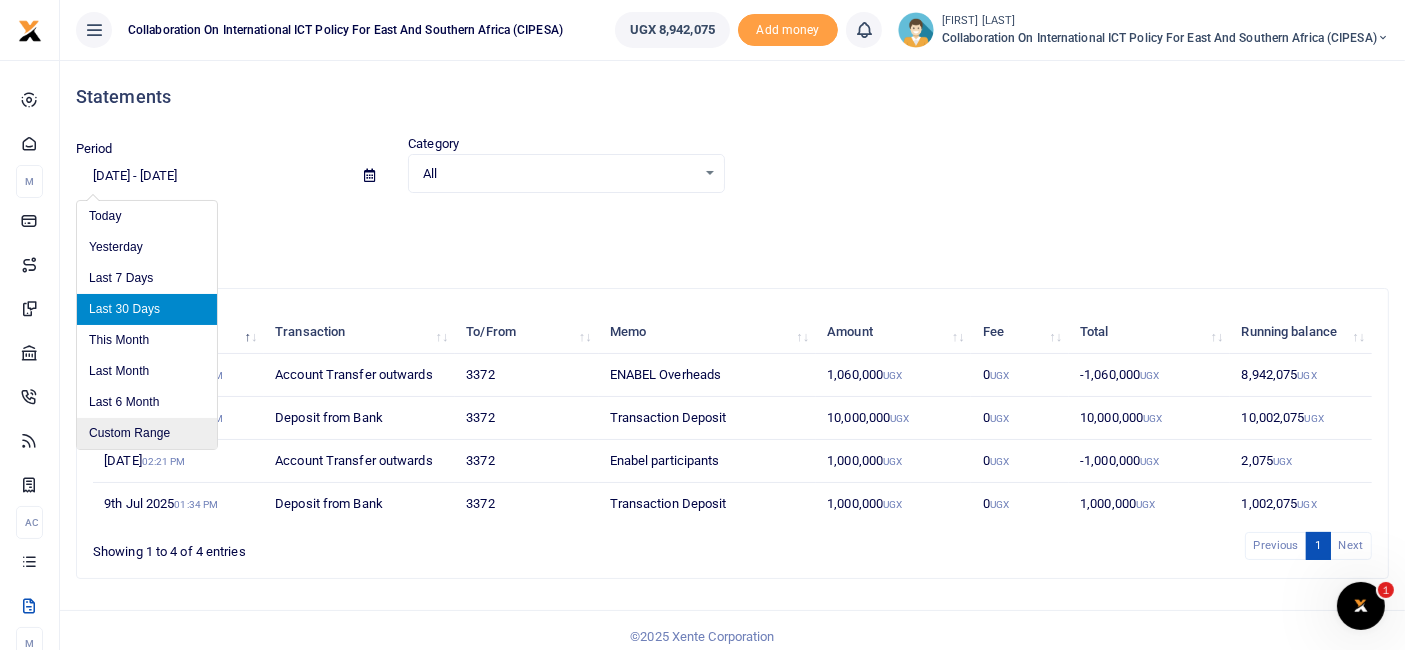 click on "Custom Range" at bounding box center (147, 433) 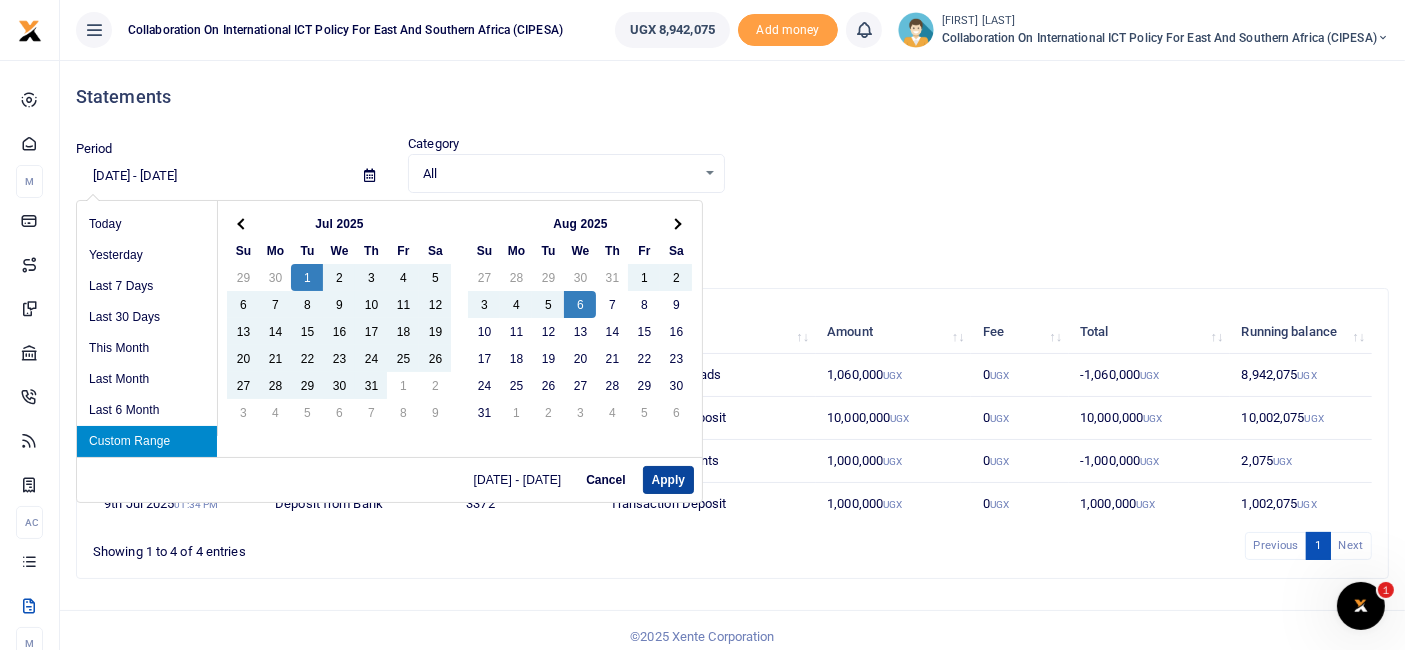 click on "Apply" at bounding box center [668, 480] 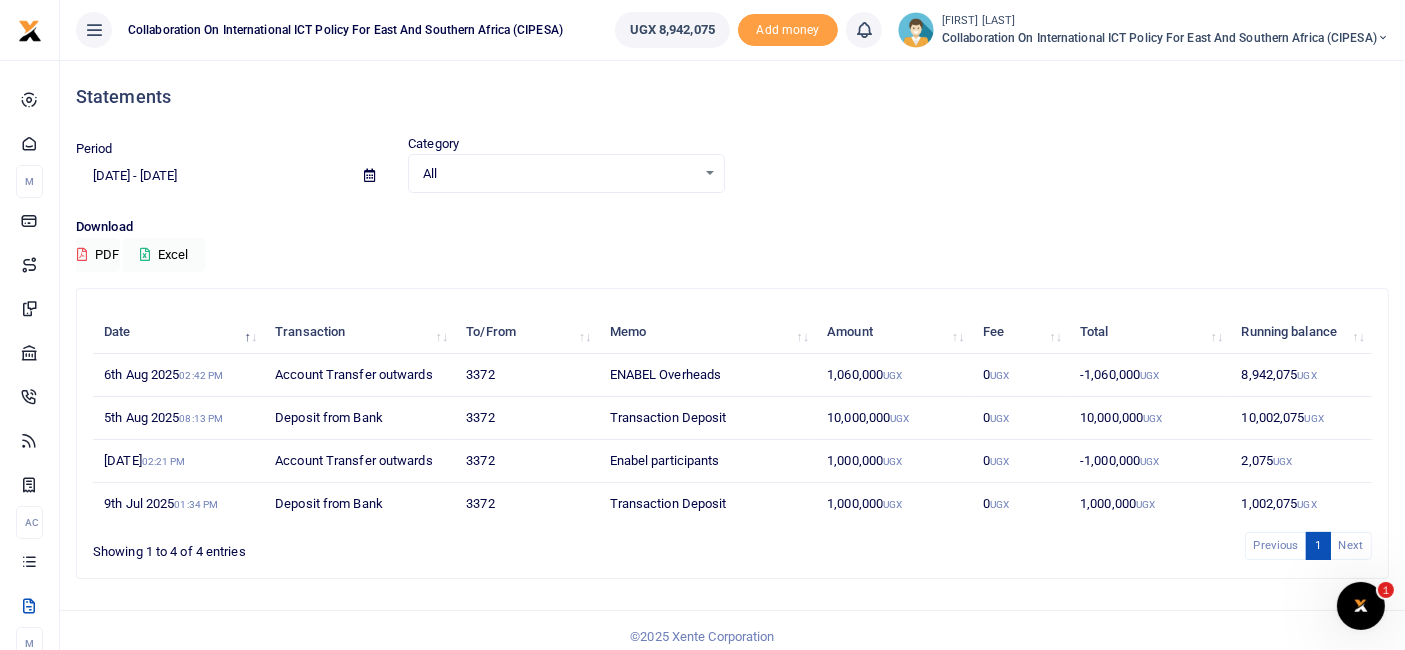 scroll, scrollTop: 8, scrollLeft: 0, axis: vertical 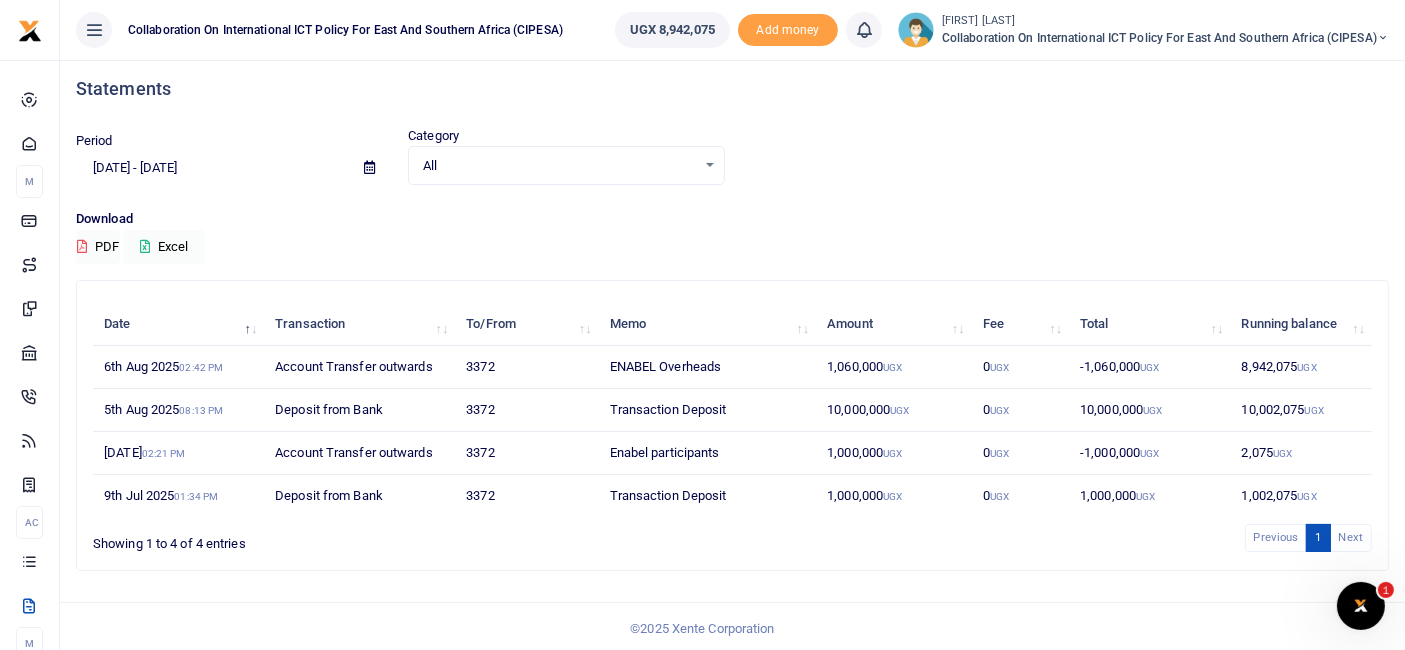 click 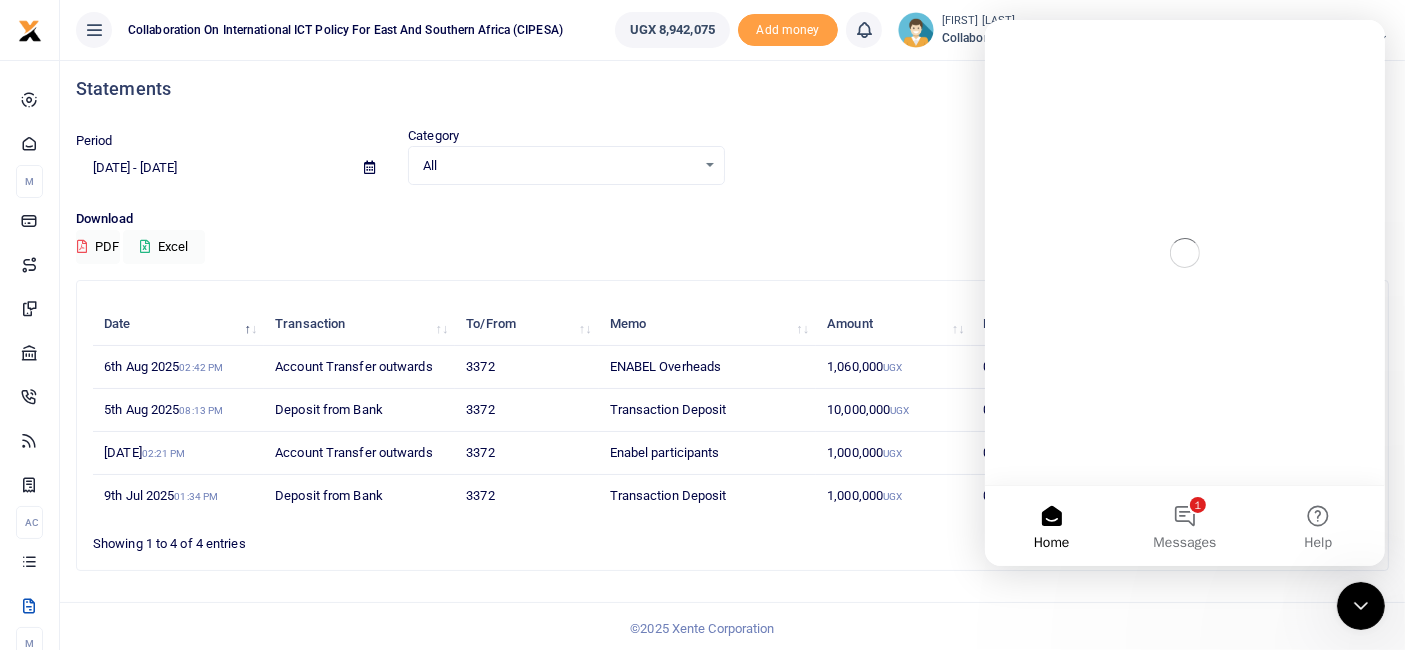 scroll, scrollTop: 0, scrollLeft: 0, axis: both 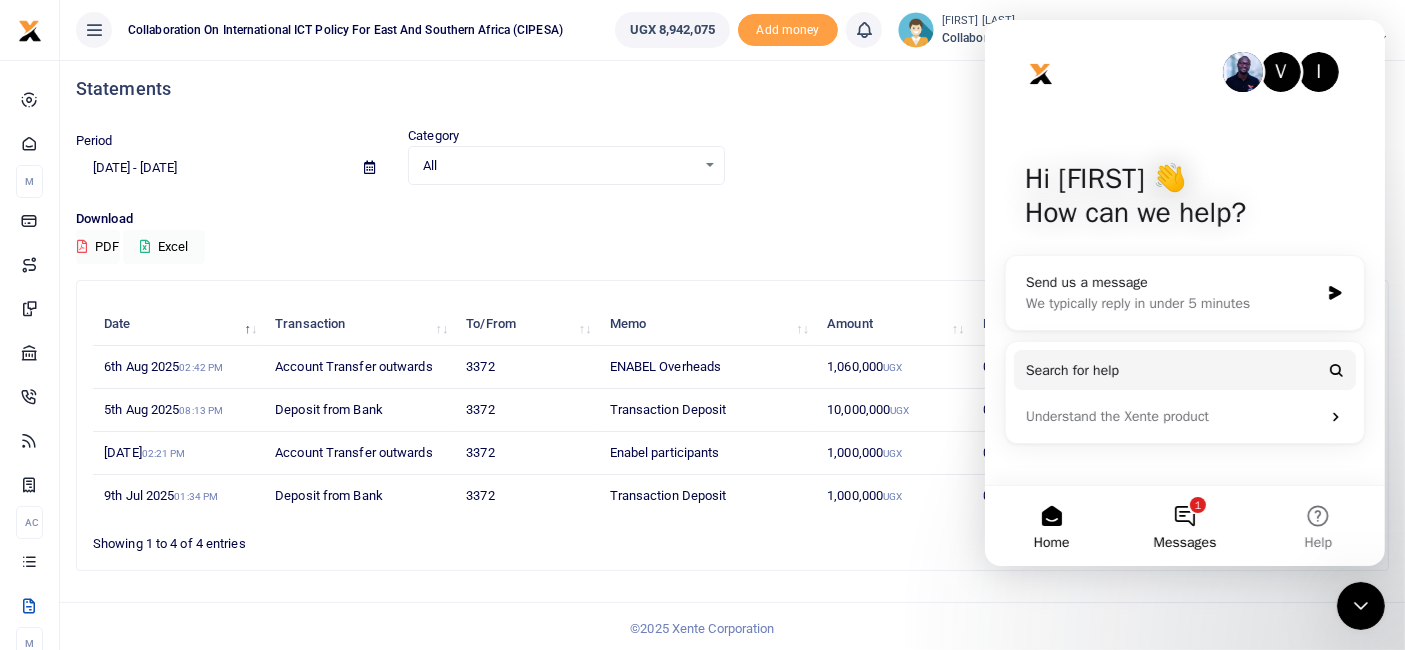 click on "1 Messages" at bounding box center [1183, 526] 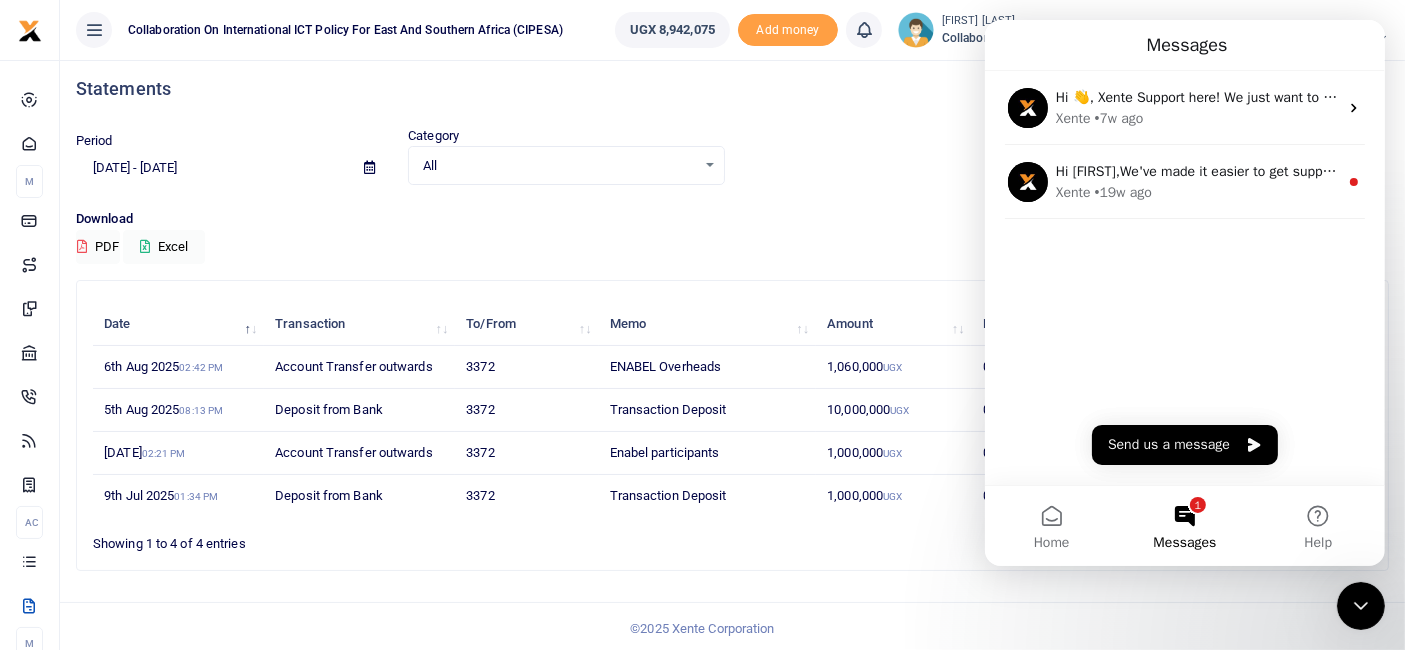 click on "Statements" at bounding box center [732, 89] 